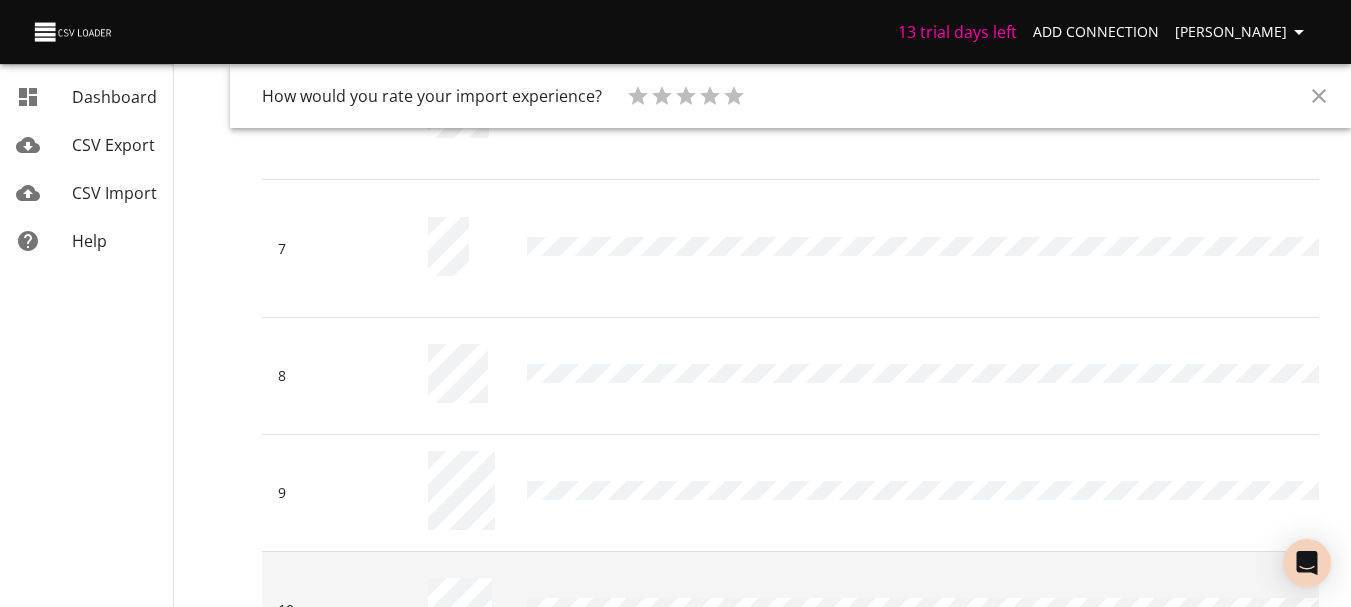scroll, scrollTop: 1163, scrollLeft: 0, axis: vertical 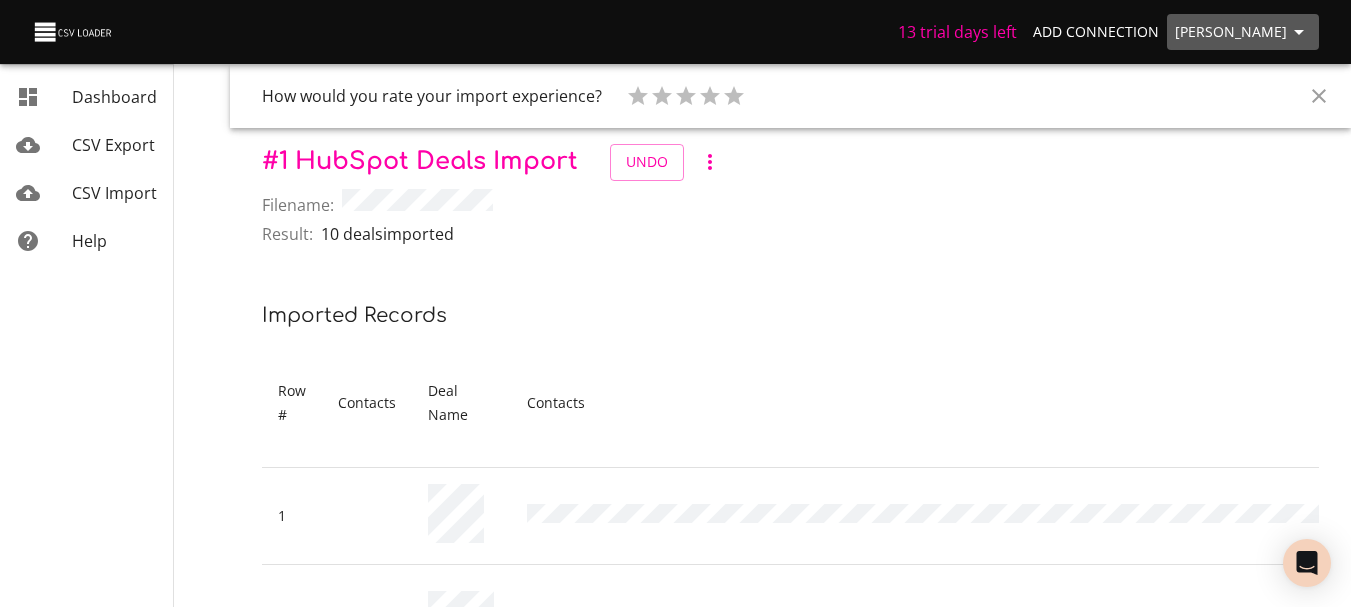 click 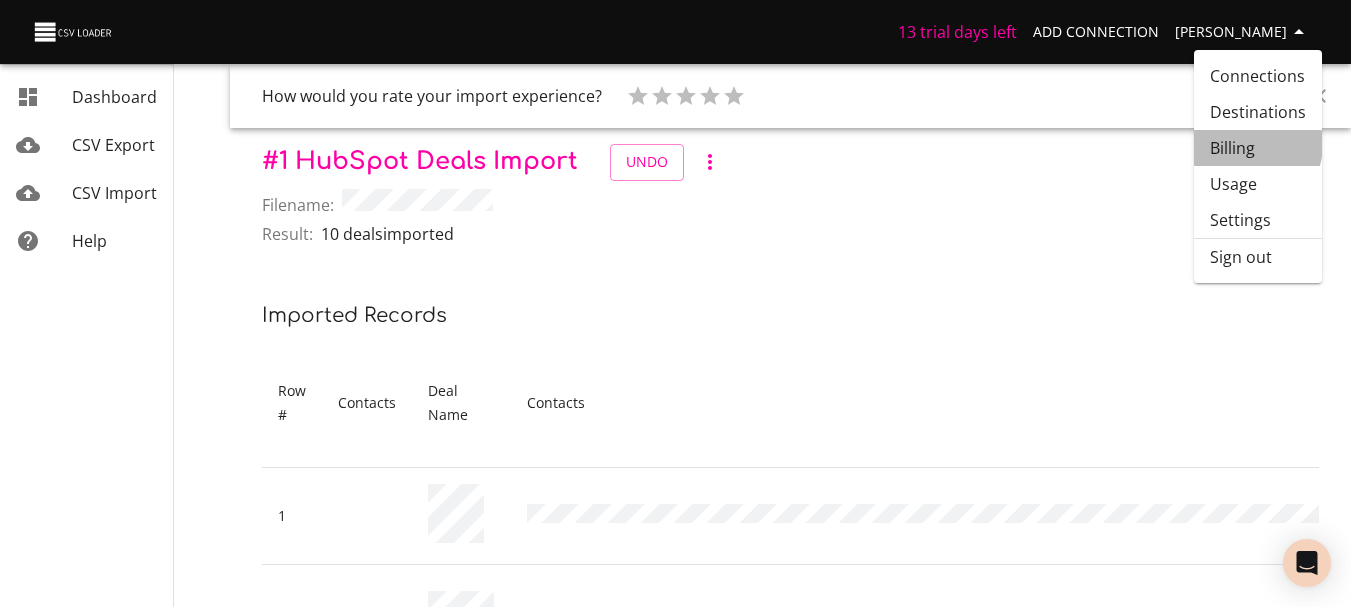 click on "Billing" at bounding box center [1258, 148] 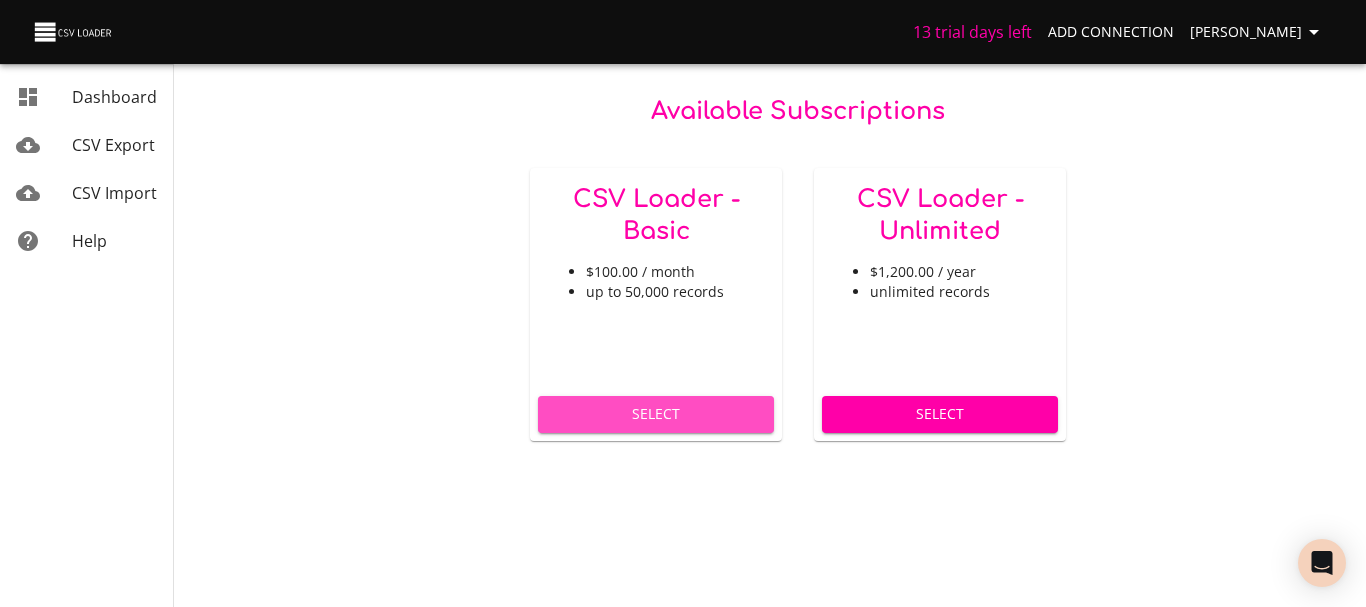 click on "Select" at bounding box center (656, 414) 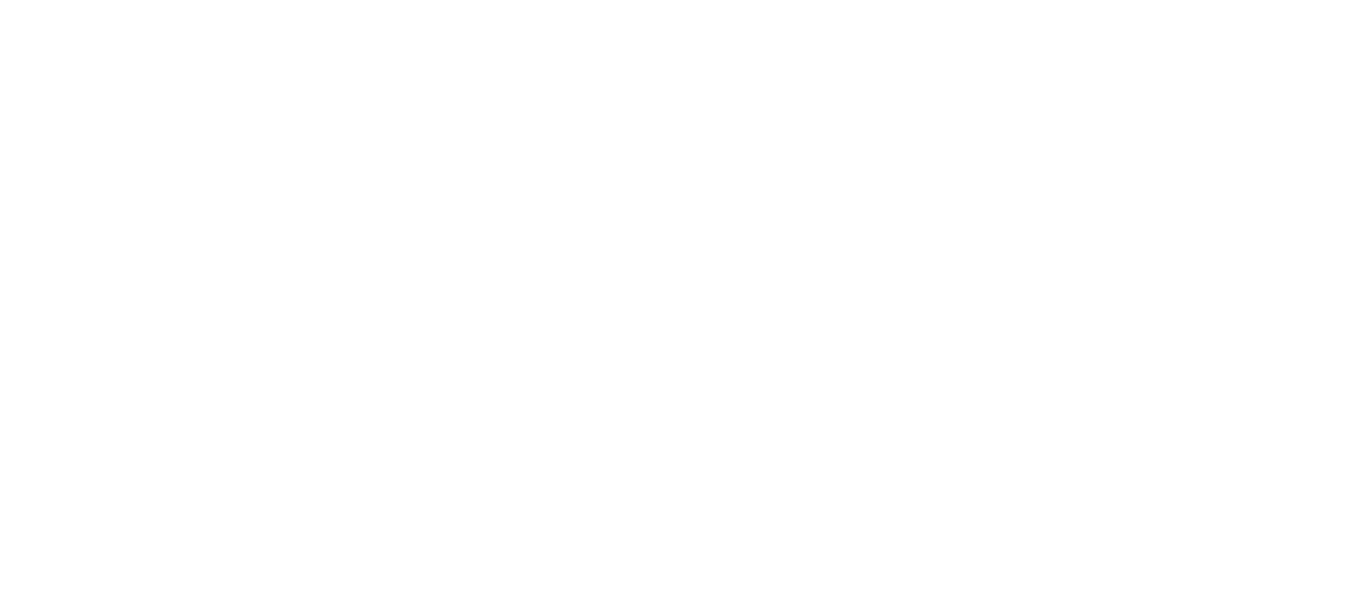 scroll, scrollTop: 0, scrollLeft: 0, axis: both 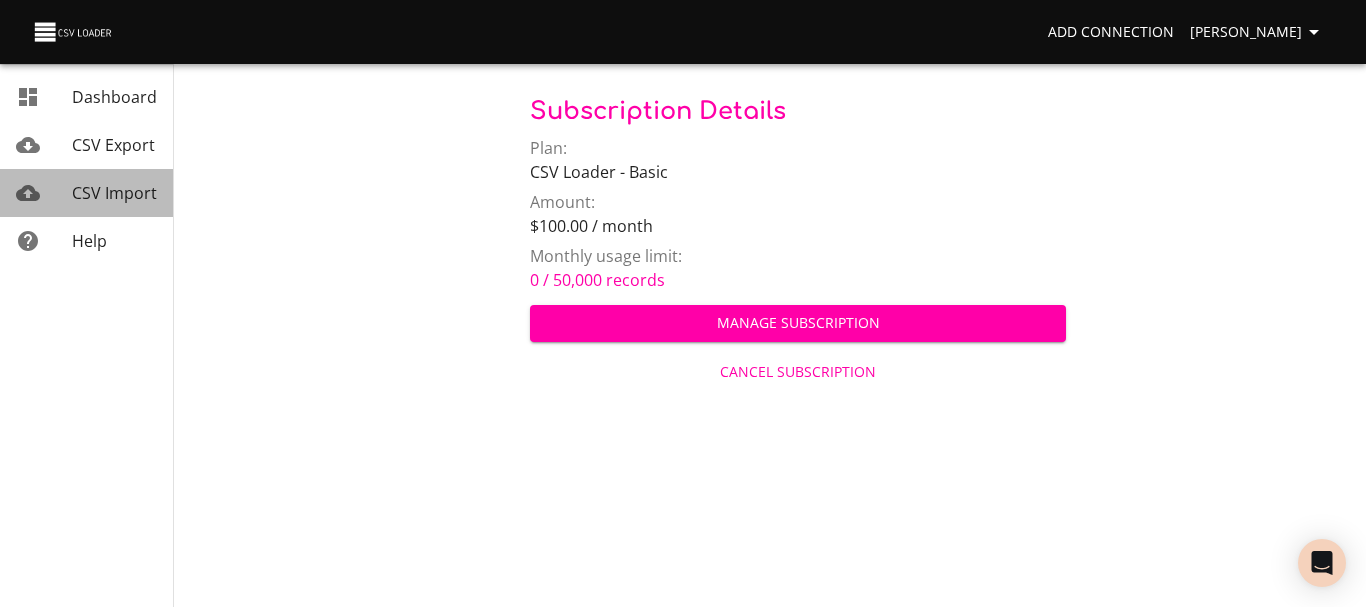click on "CSV Import" at bounding box center [114, 193] 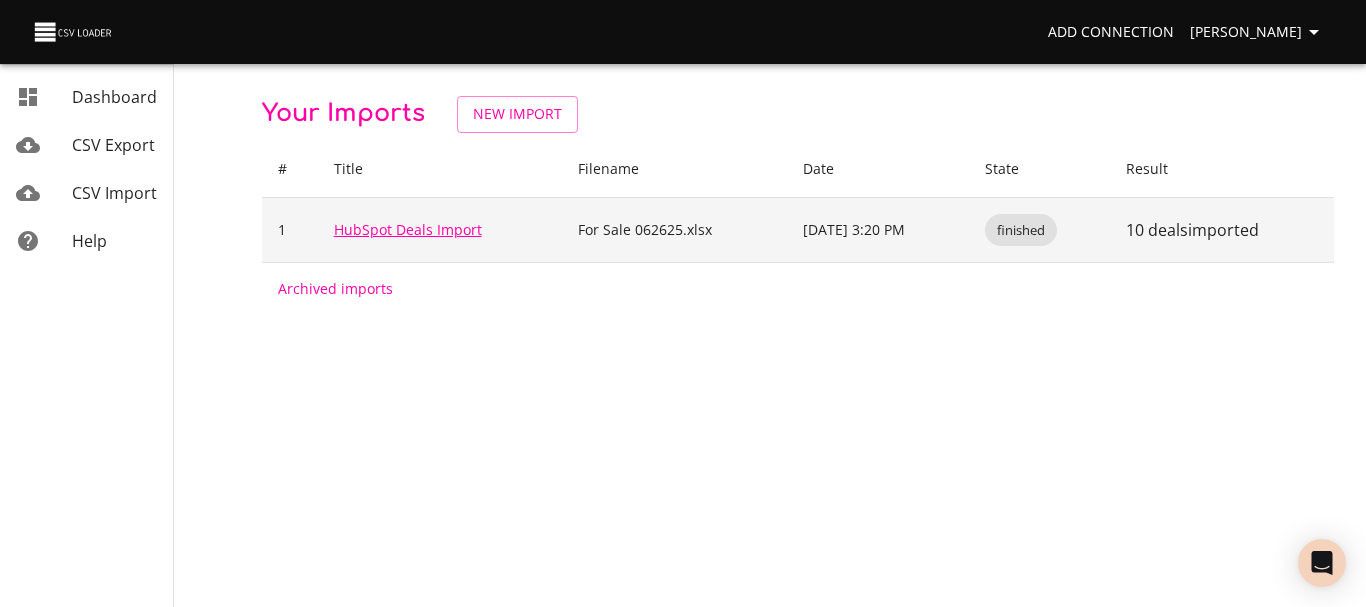 click on "HubSpot Deals Import" at bounding box center (408, 229) 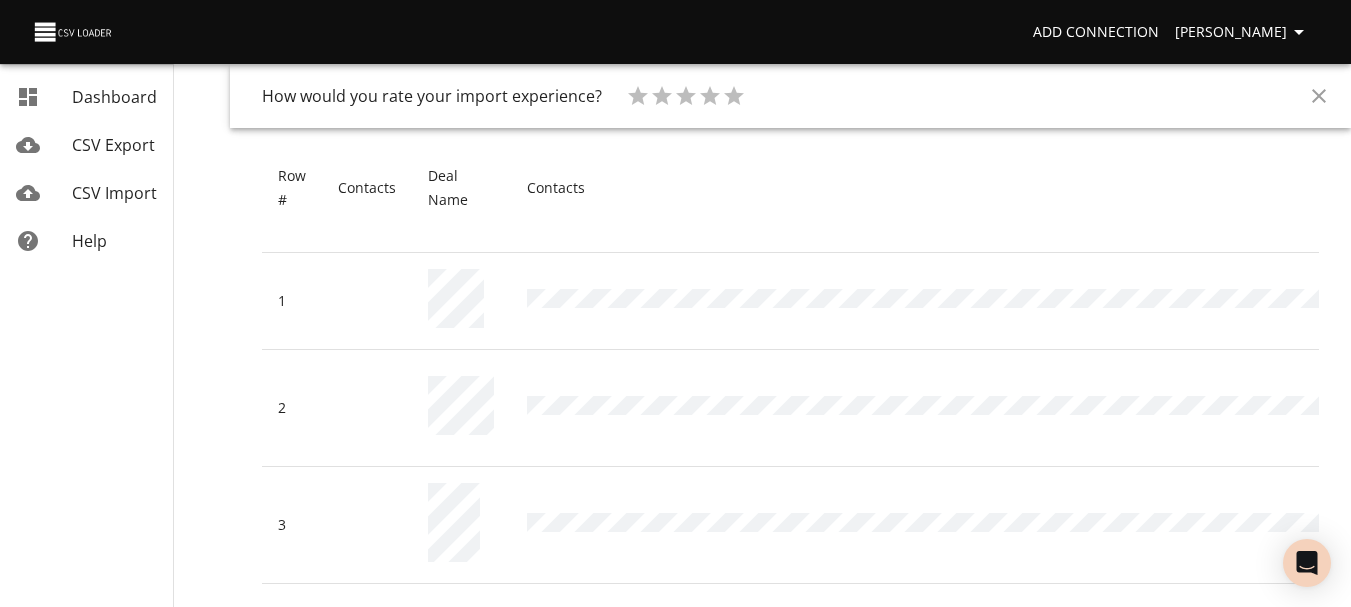 scroll, scrollTop: 0, scrollLeft: 0, axis: both 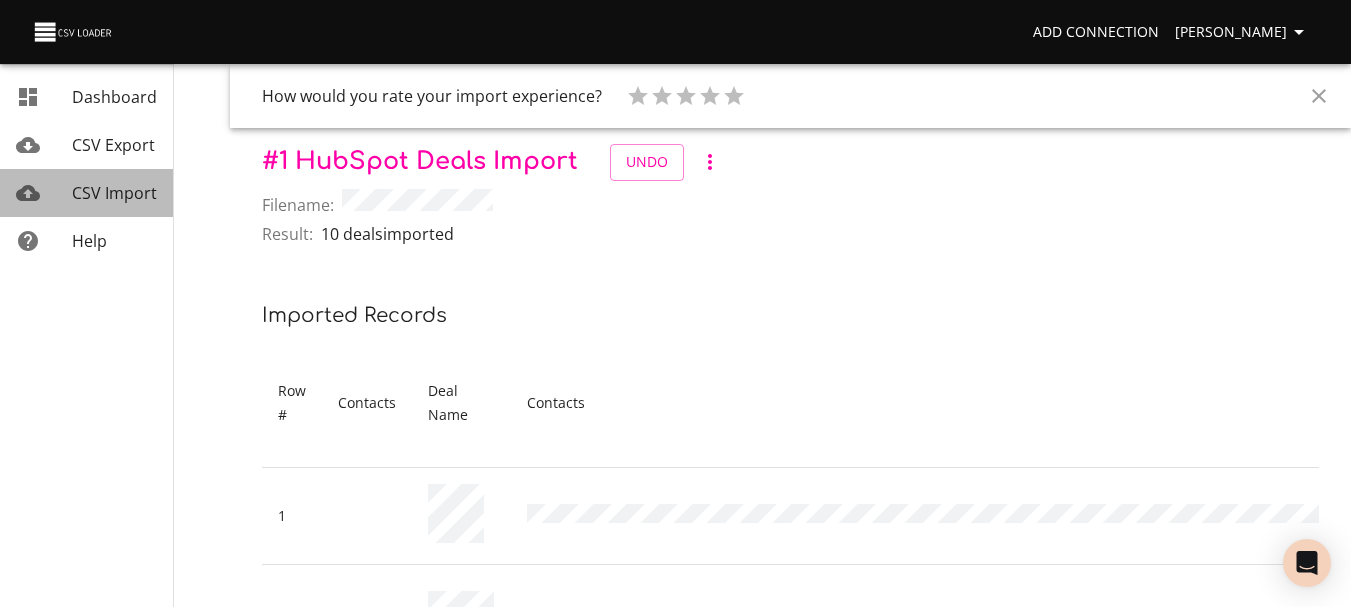 click on "CSV Import" at bounding box center [114, 193] 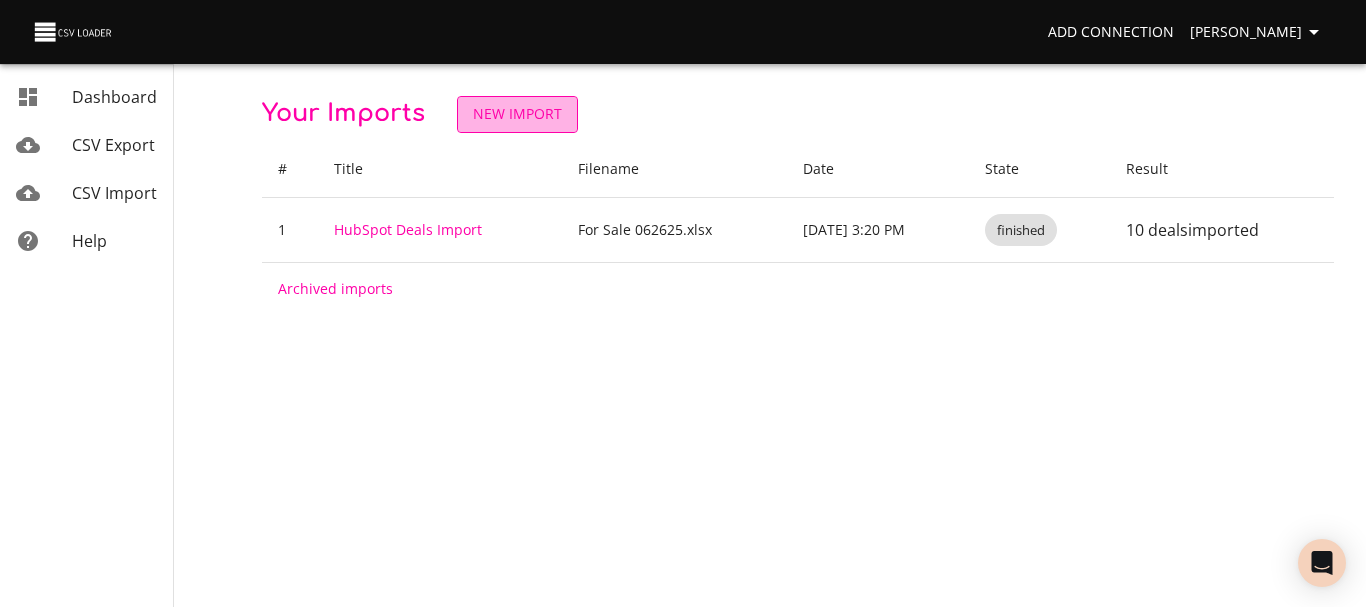 click on "New Import" at bounding box center [517, 114] 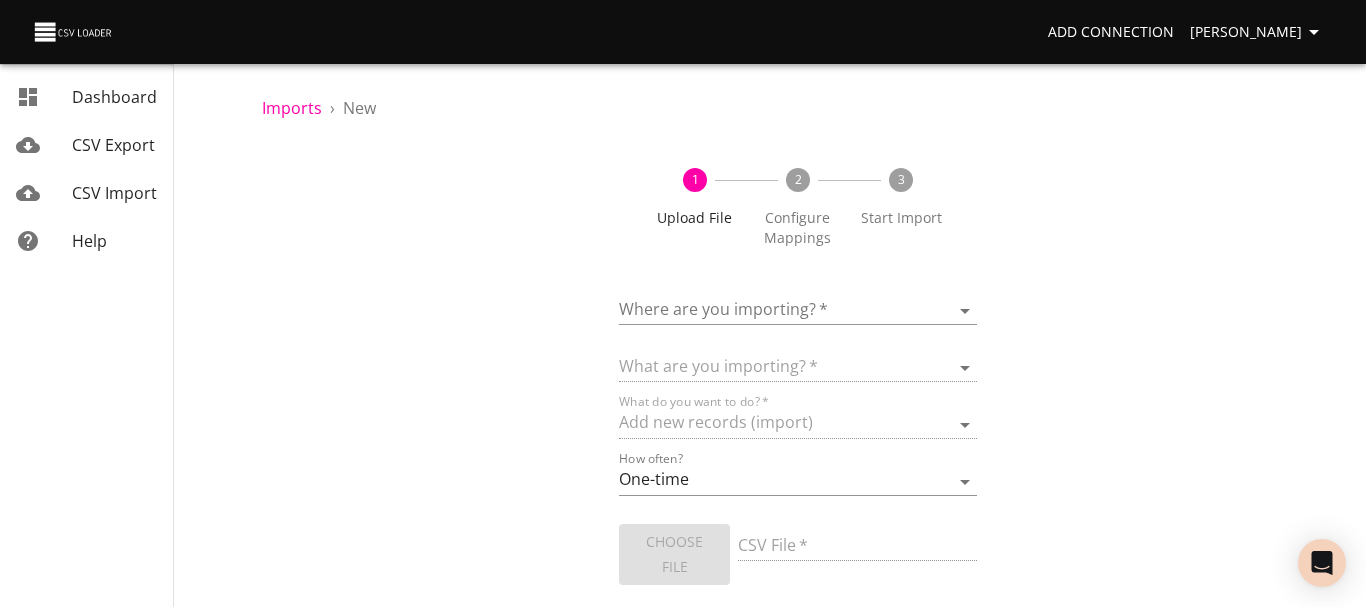 click on "Add Connection Alex Powell   Dashboard CSV Export CSV Import Help Imports › New 1 Upload File 2 Configure Mappings 3 Start Import Where are you importing?   * ​ What are you importing?   * What do you want to do?   * Add new records (import) How often? One-time Auto import Choose File CSV File   * Continue
Dashboard CSV Export CSV Import Help" at bounding box center (683, 303) 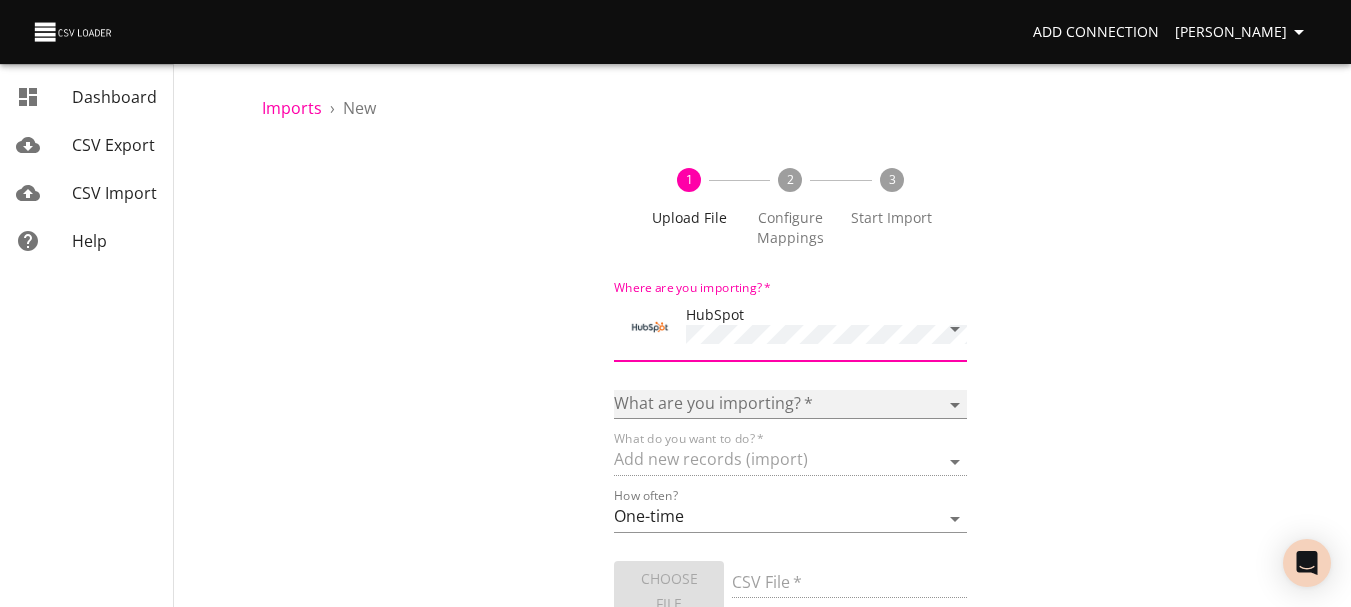 click on "Calls Companies Contacts Deals Emails Line items Meetings Notes Products Tasks Tickets" at bounding box center [790, 404] 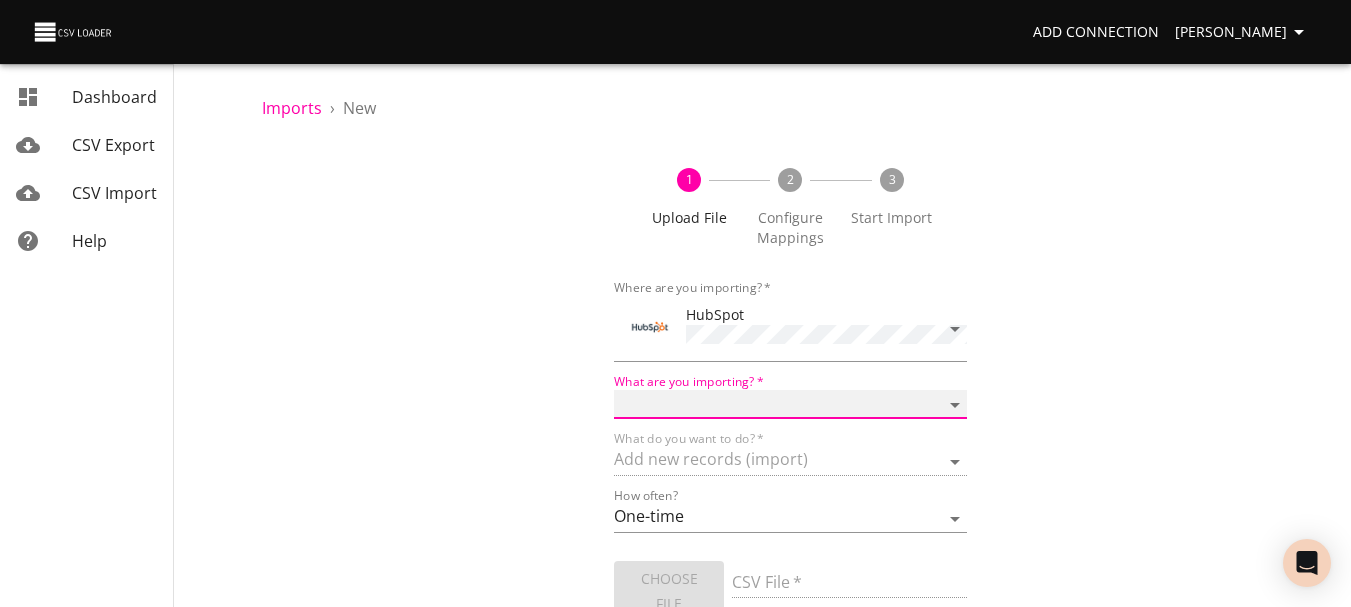 select on "deals" 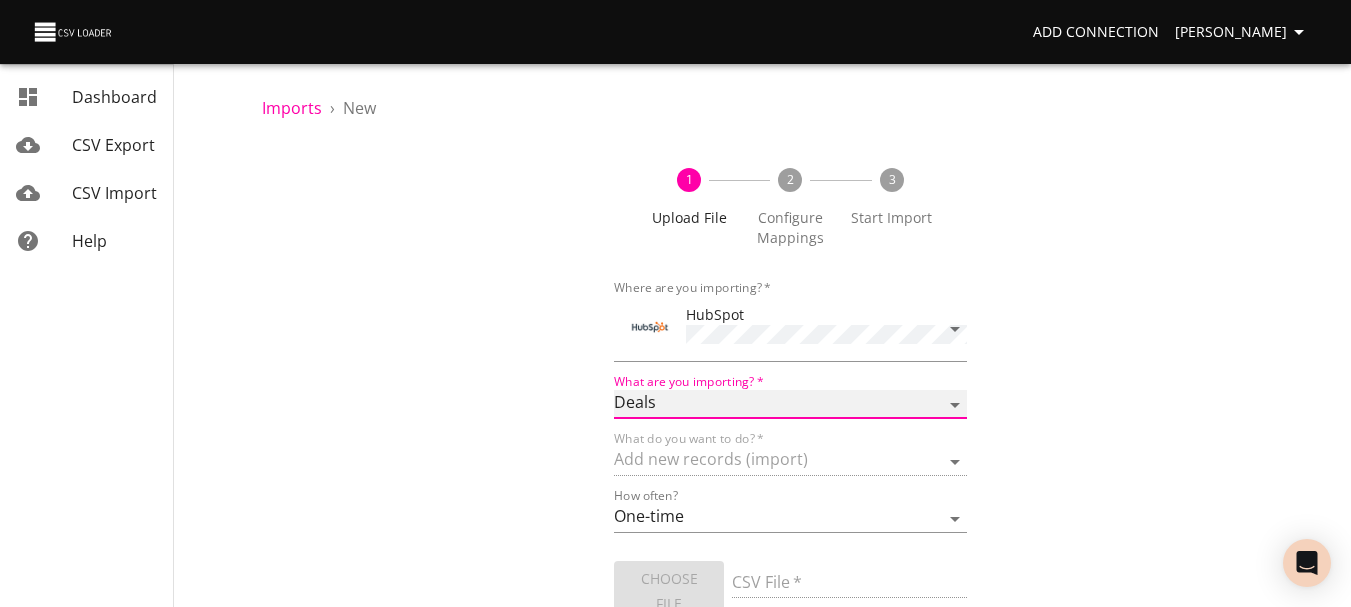 click on "Calls Companies Contacts Deals Emails Line items Meetings Notes Products Tasks Tickets" at bounding box center (790, 404) 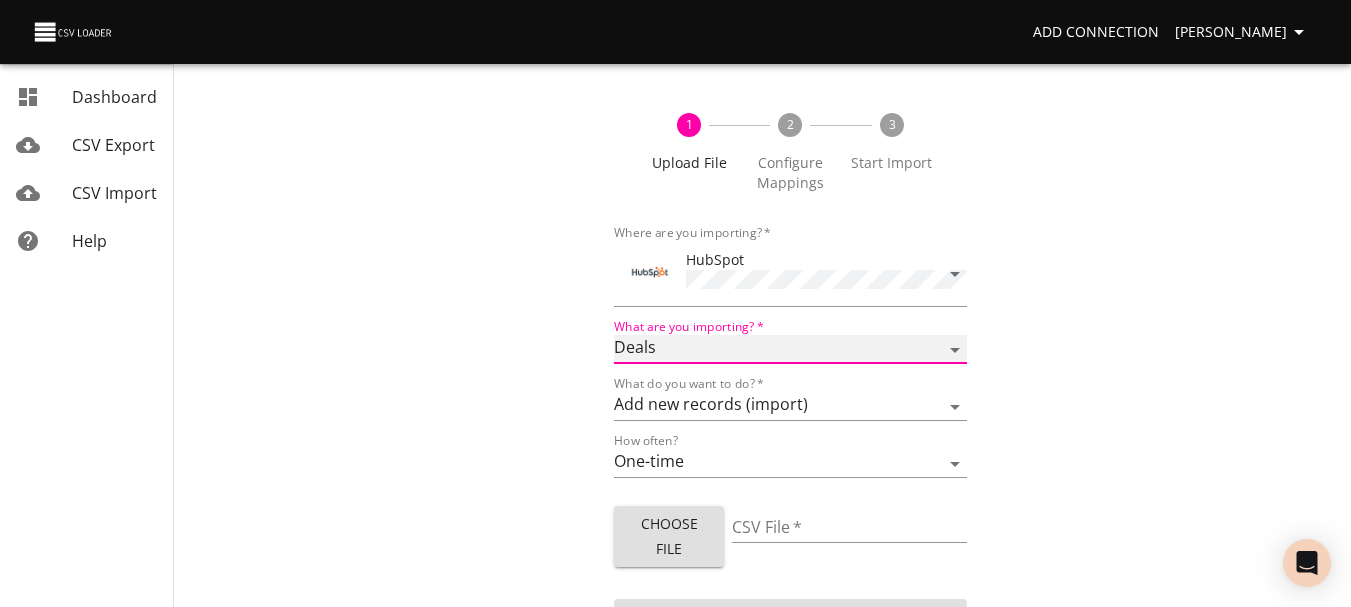 scroll, scrollTop: 84, scrollLeft: 0, axis: vertical 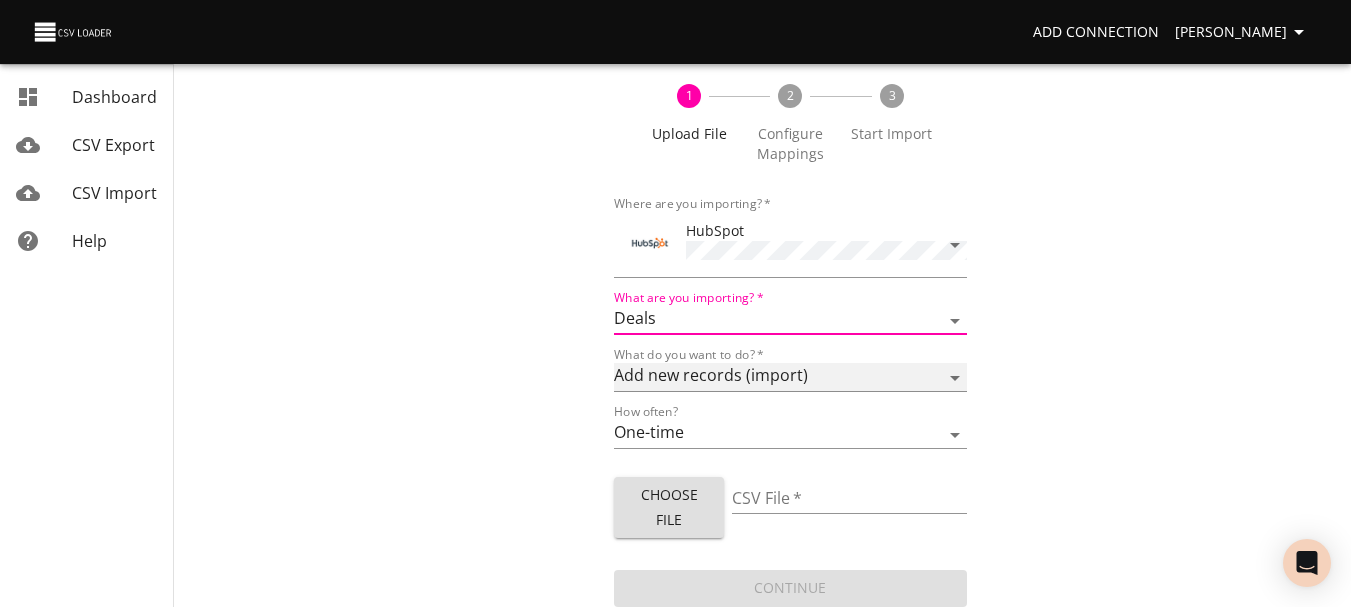 click on "Add new records (import) Update existing records (update) Add new and update existing records (upsert)" at bounding box center (790, 377) 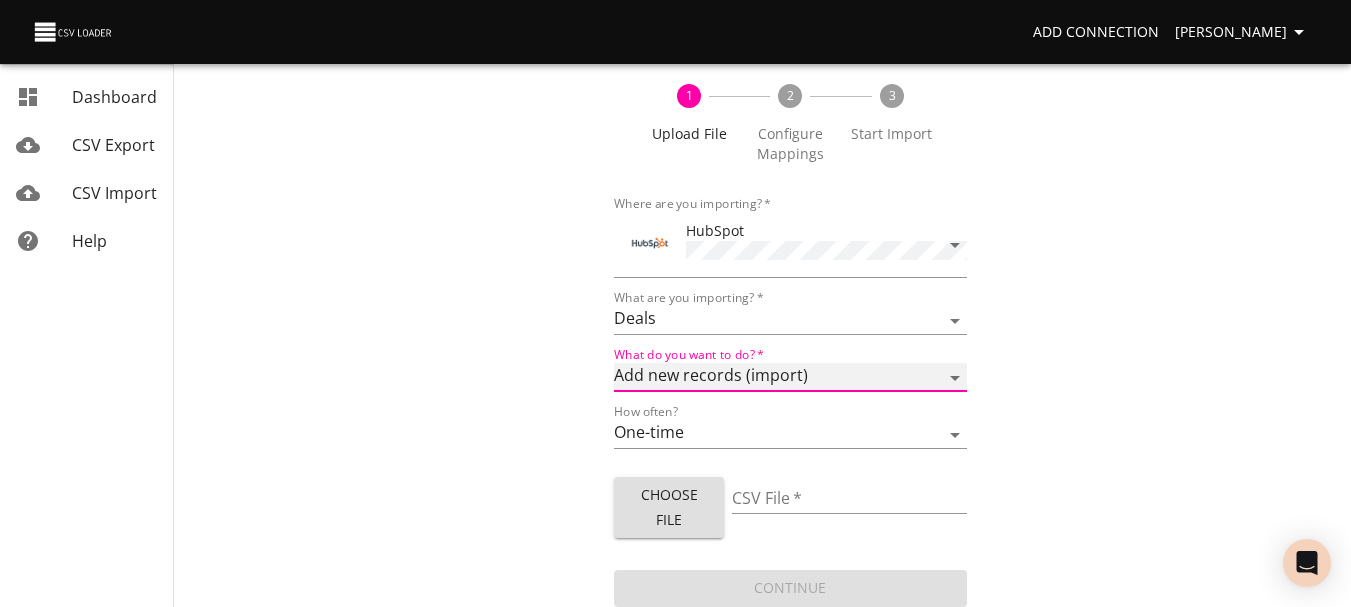 select on "upsert" 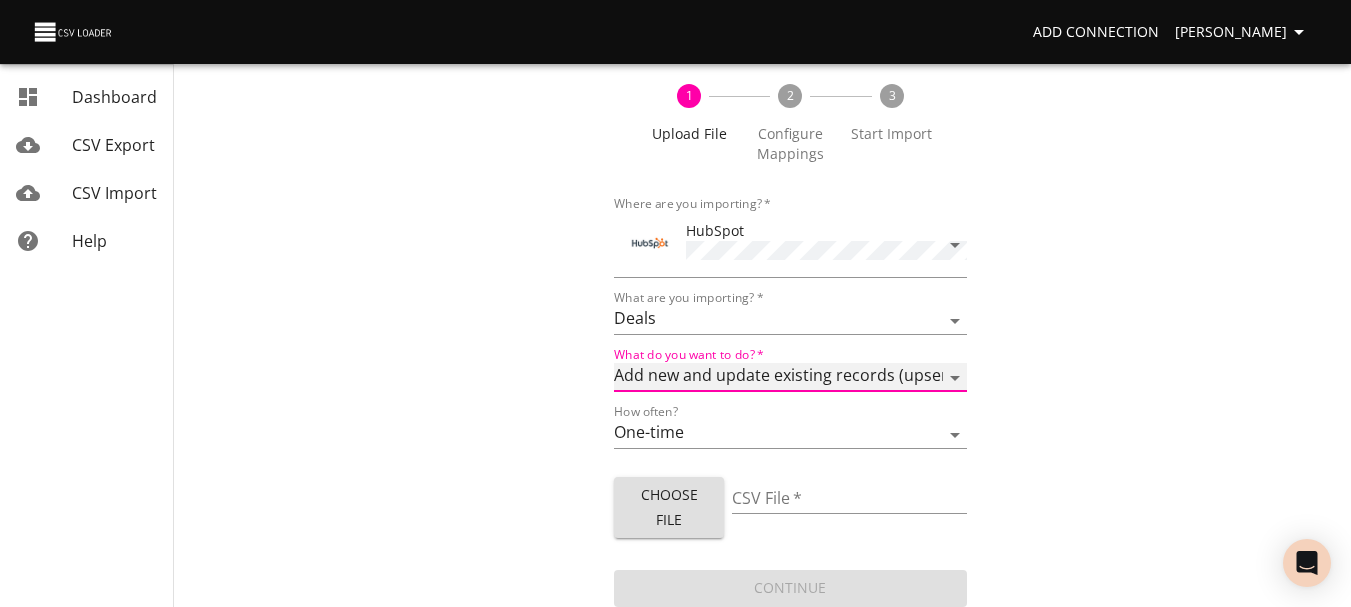 click on "Add new records (import) Update existing records (update) Add new and update existing records (upsert)" at bounding box center (790, 377) 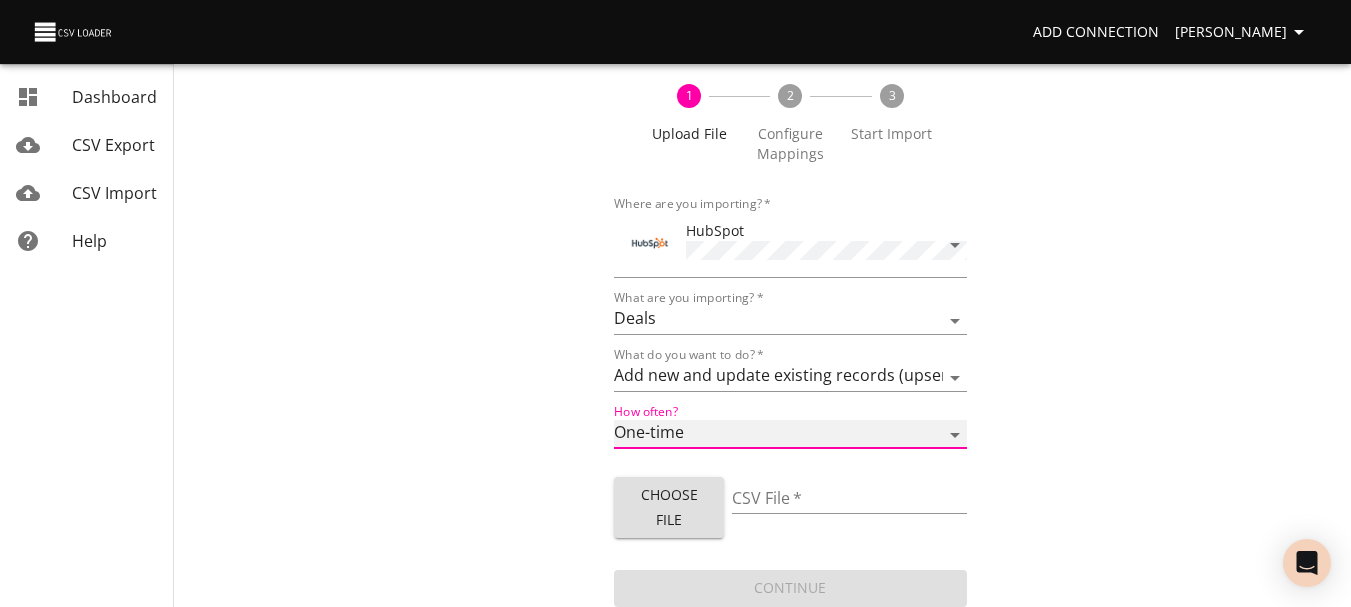 click on "One-time Auto import" at bounding box center [790, 434] 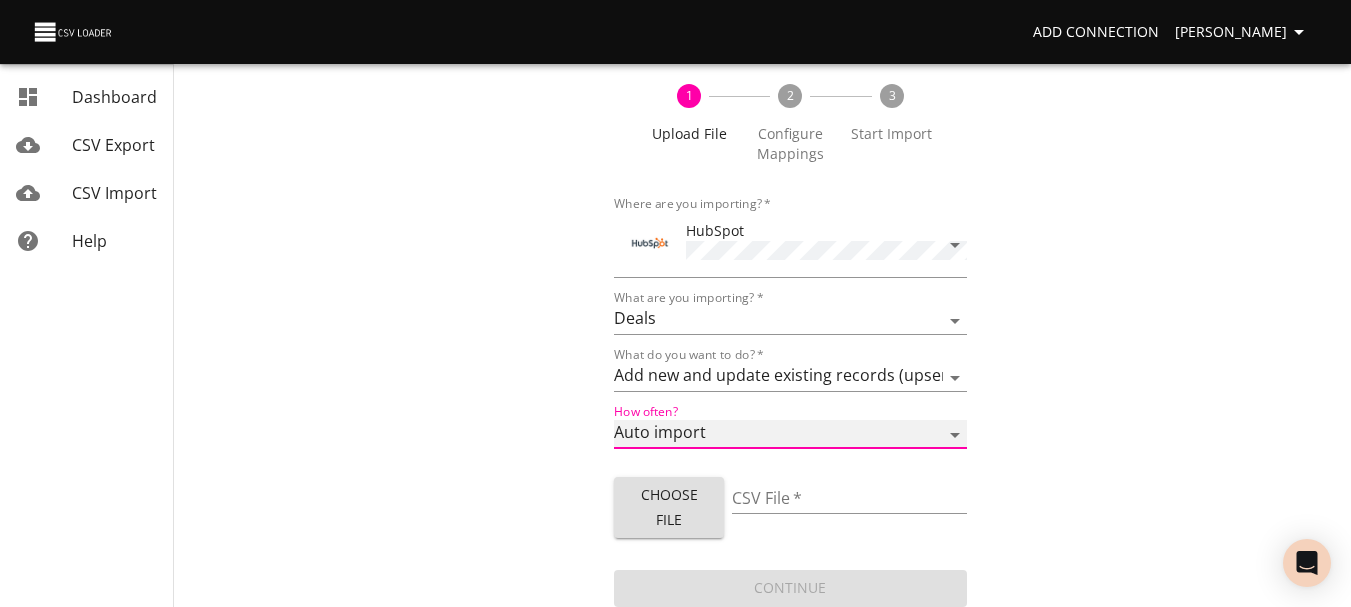 click on "One-time Auto import" at bounding box center (790, 434) 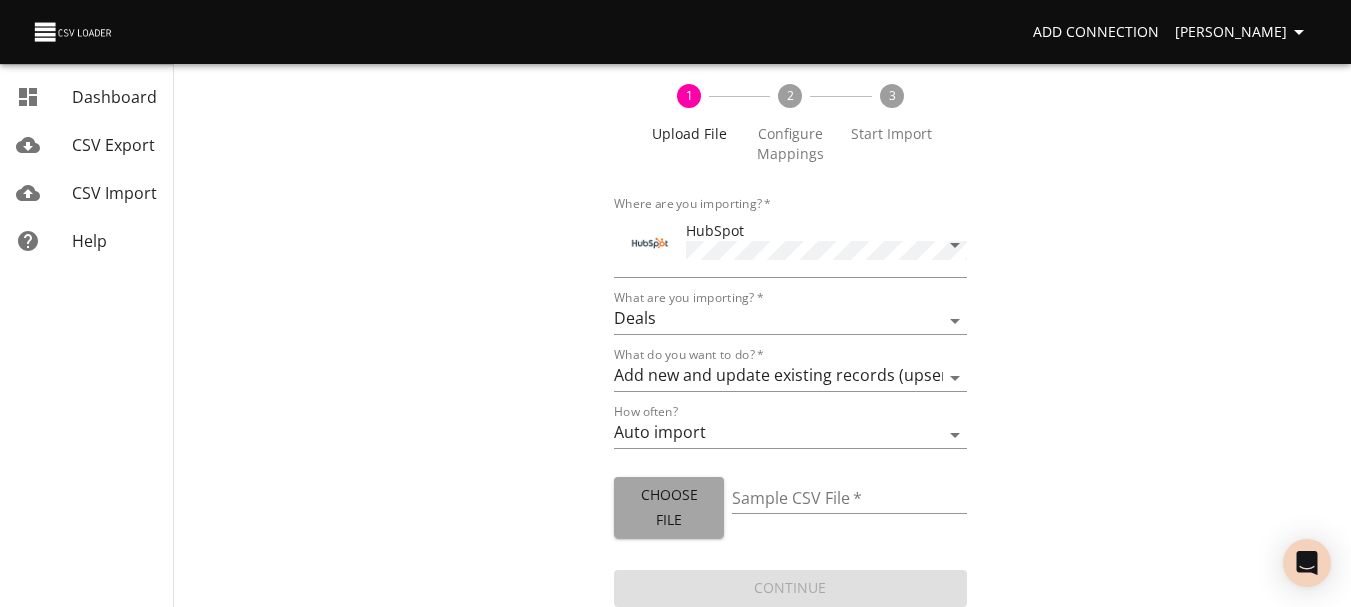 click on "Choose File" at bounding box center (668, 507) 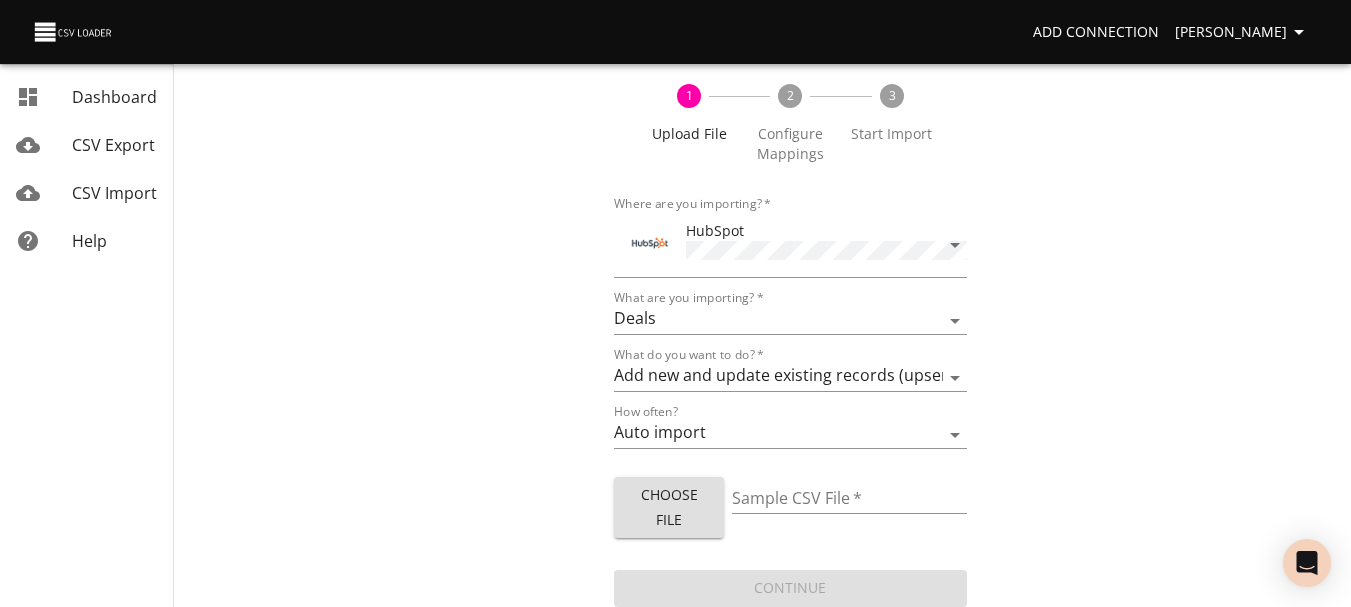 type on "Deals 072325.xlsx" 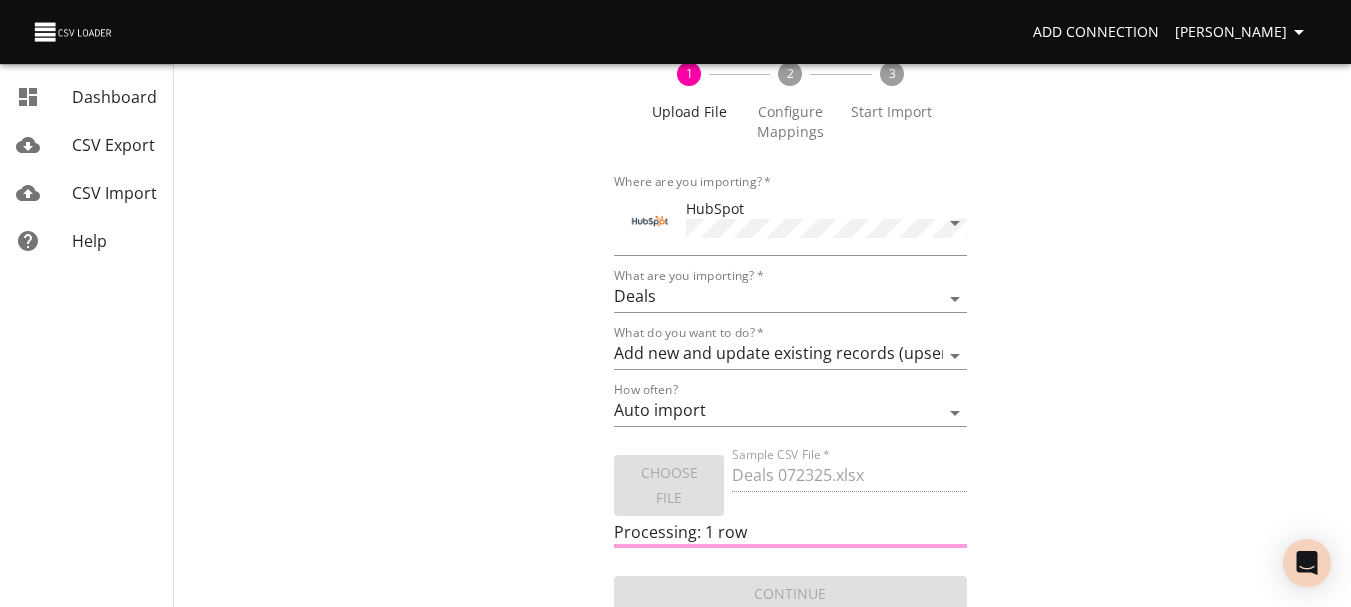 scroll, scrollTop: 112, scrollLeft: 0, axis: vertical 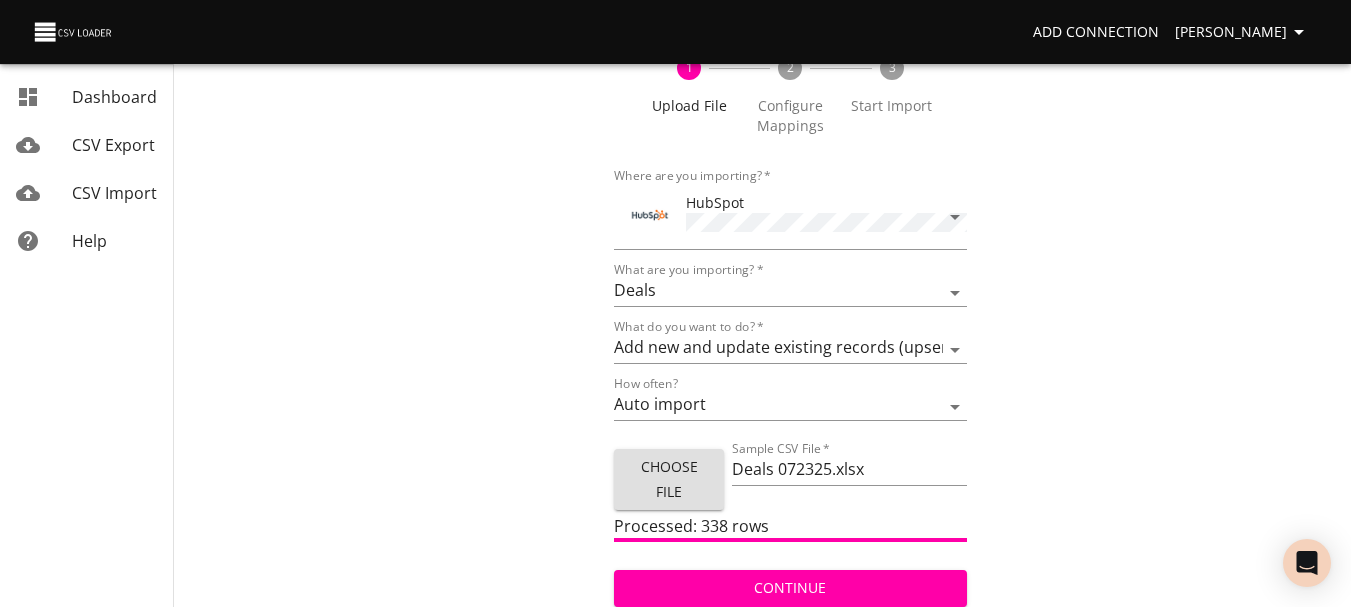click on "Continue" at bounding box center (790, 588) 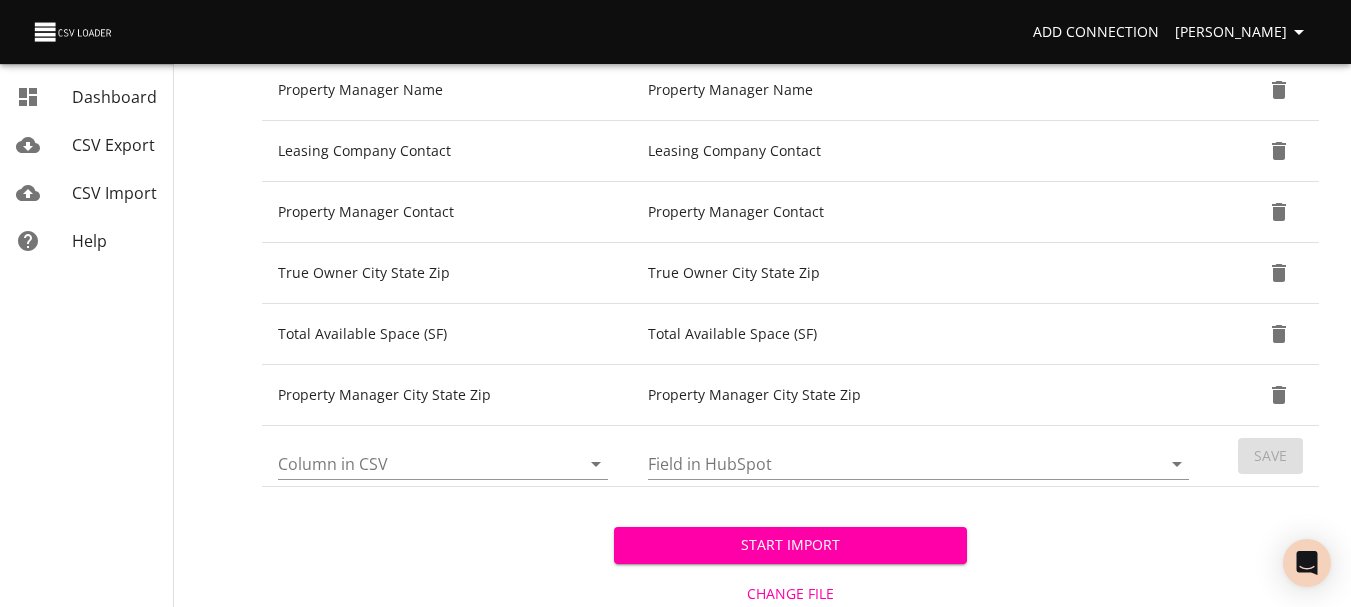 scroll, scrollTop: 2233, scrollLeft: 0, axis: vertical 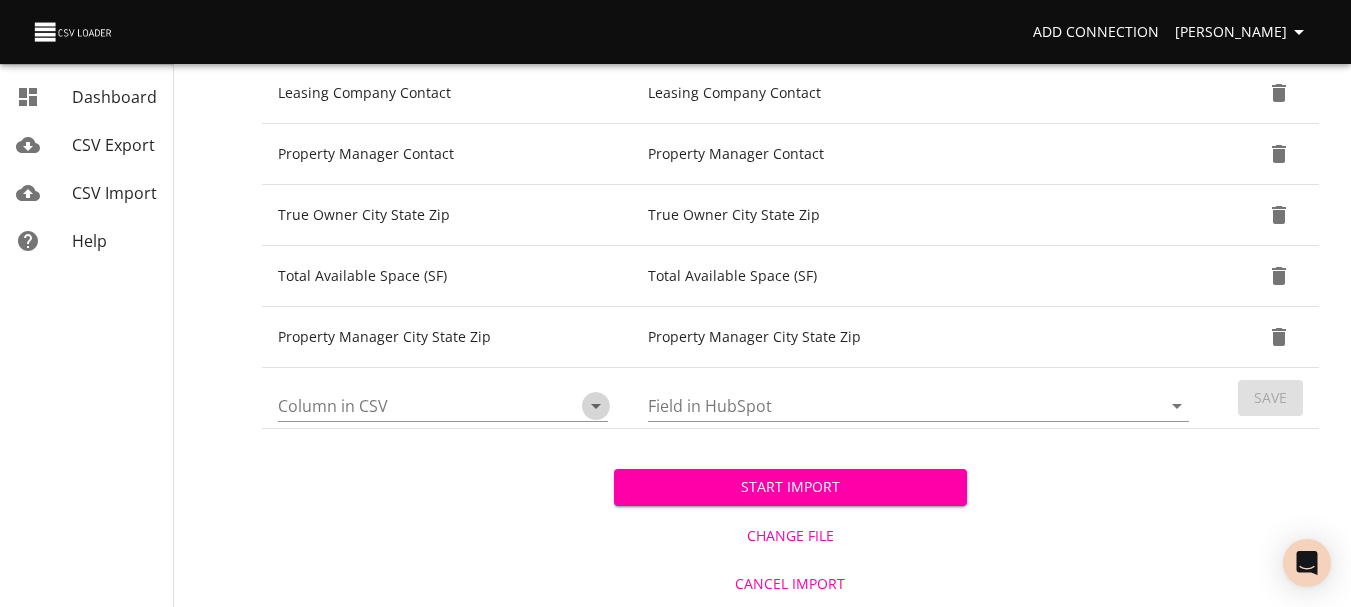 click 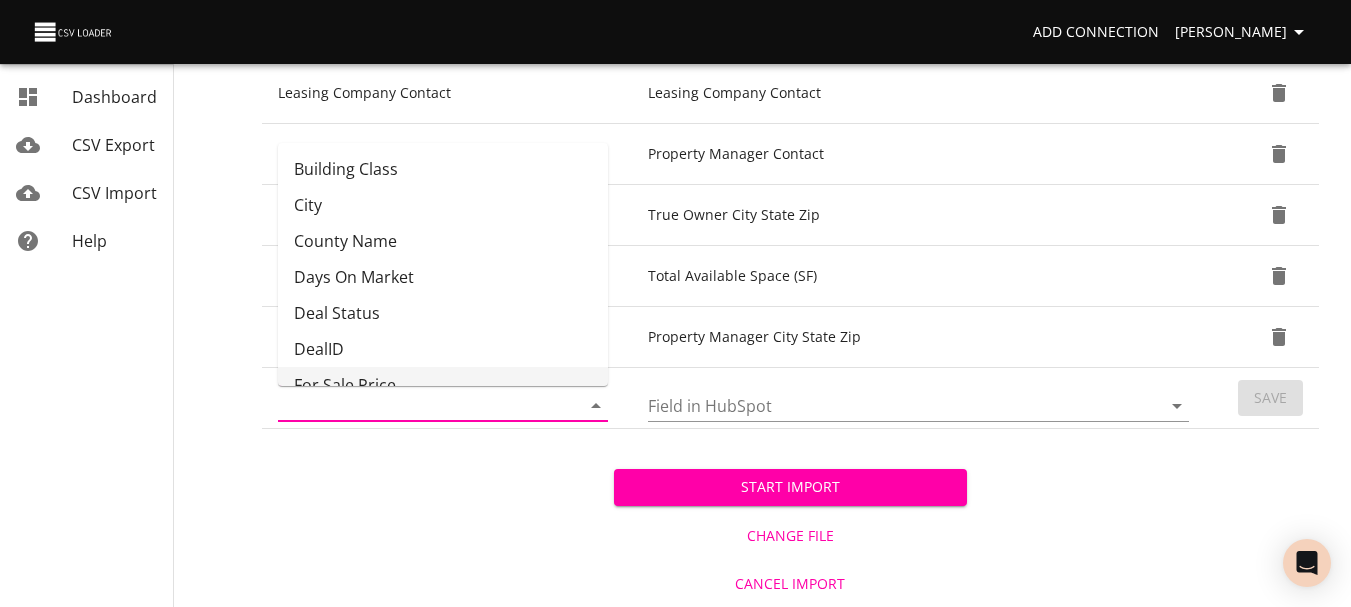 click on "Start Import Change File Cancel Import" at bounding box center [790, 518] 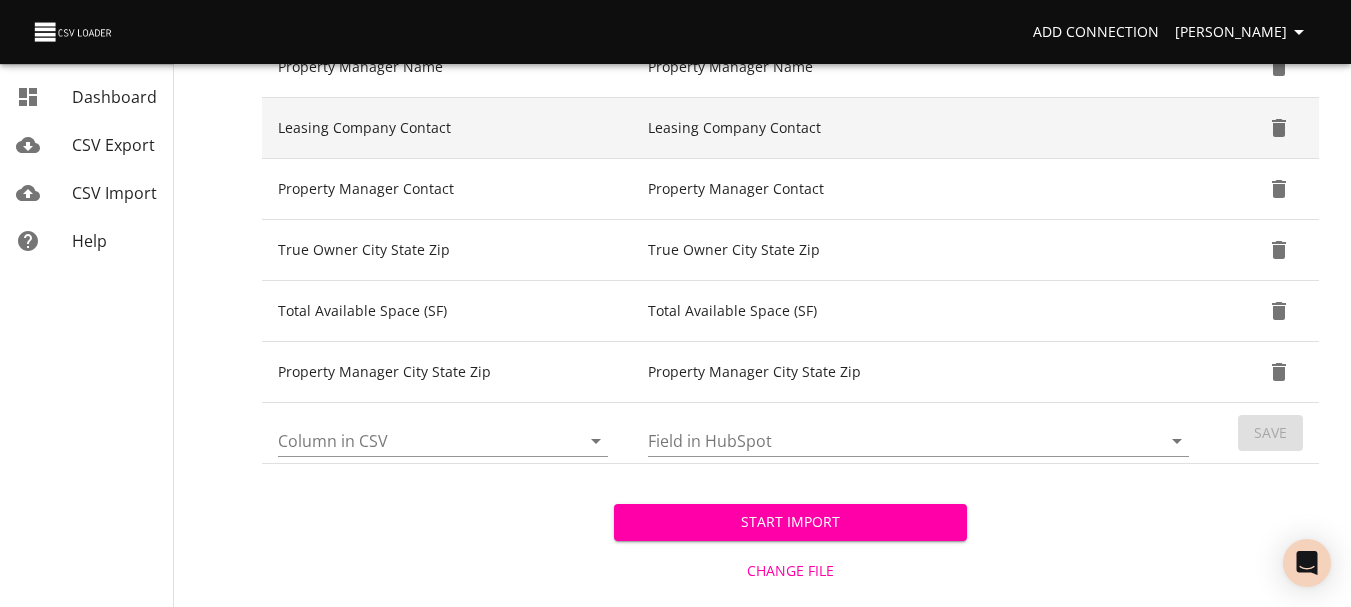 scroll, scrollTop: 2233, scrollLeft: 0, axis: vertical 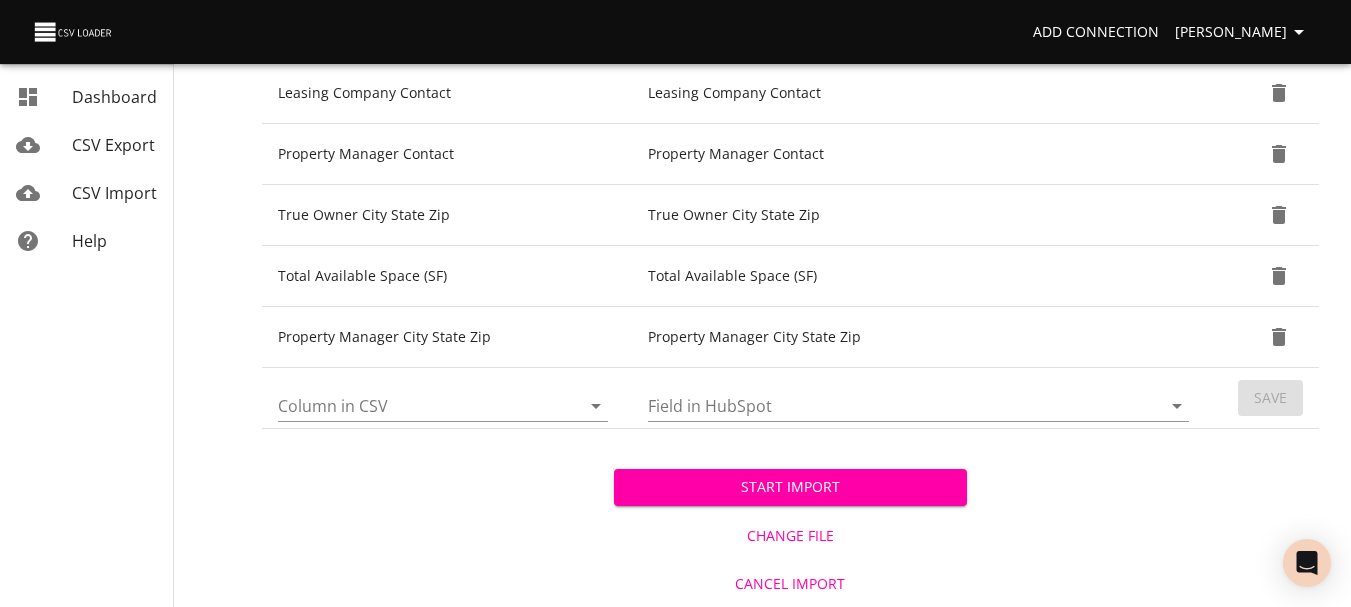 click on "Column in CSV" at bounding box center (412, 405) 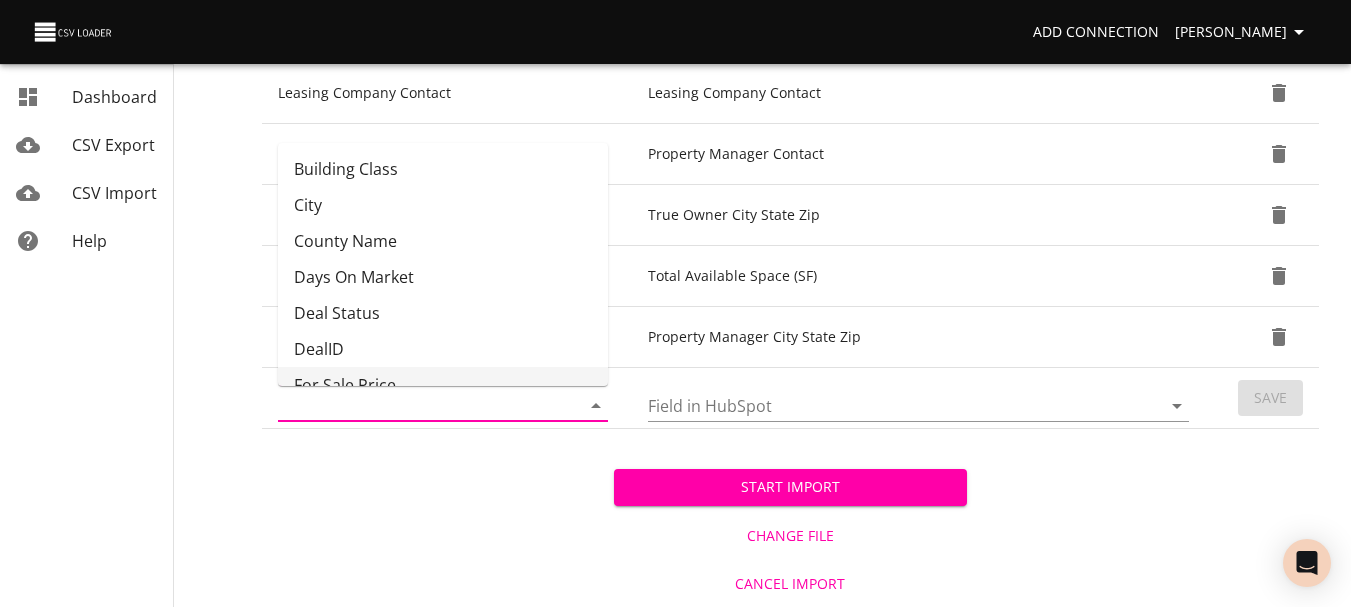 scroll, scrollTop: 17, scrollLeft: 0, axis: vertical 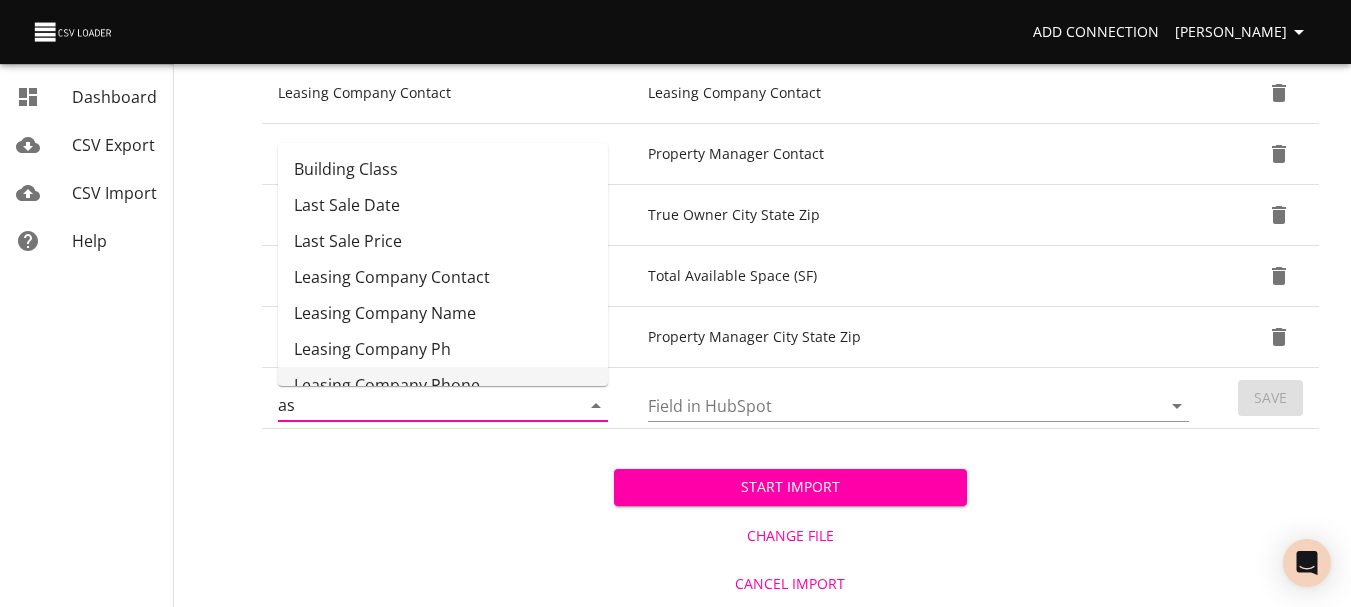 type on "a" 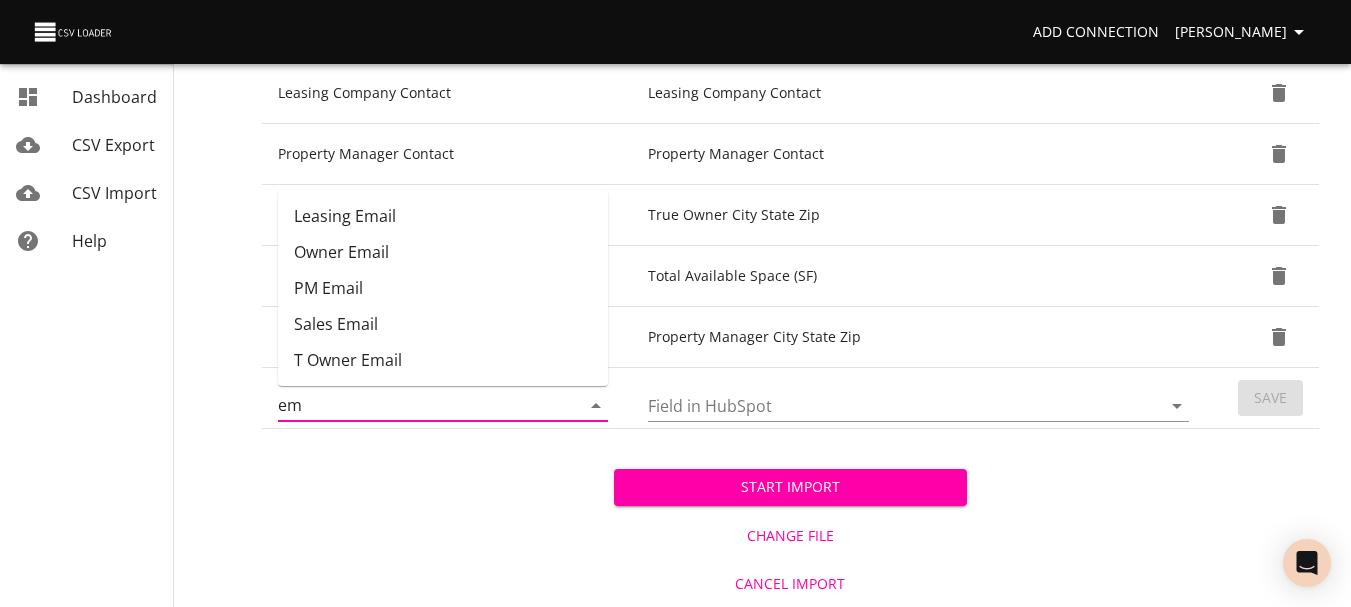 type on "e" 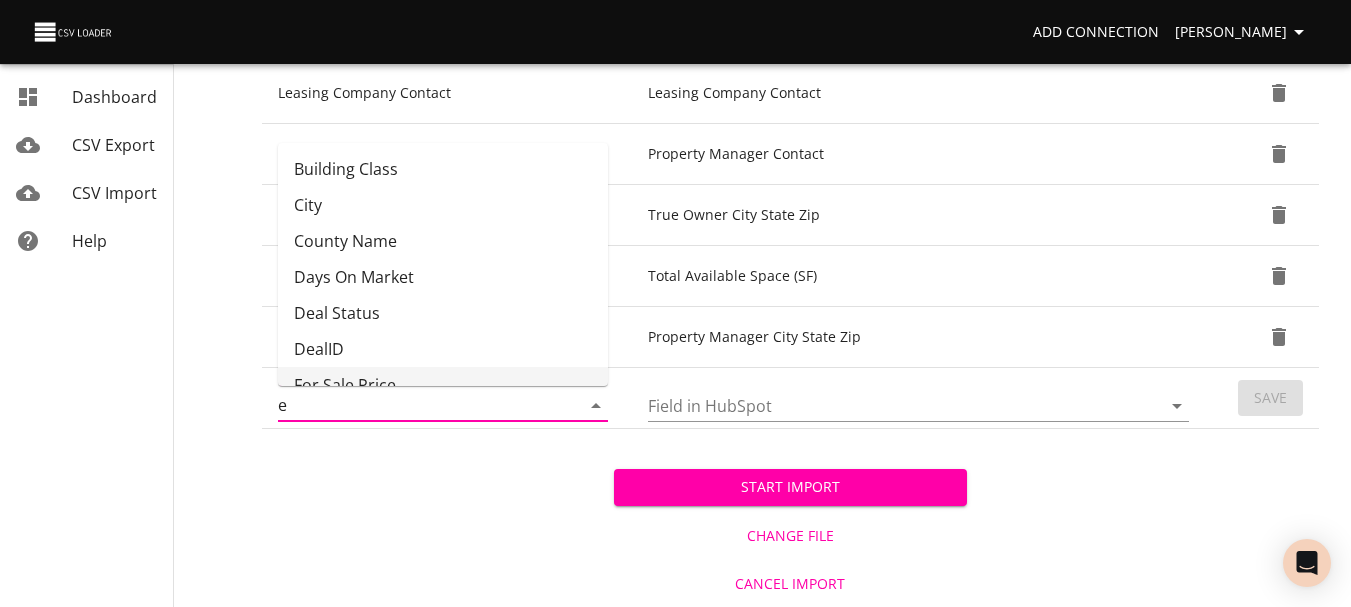 type 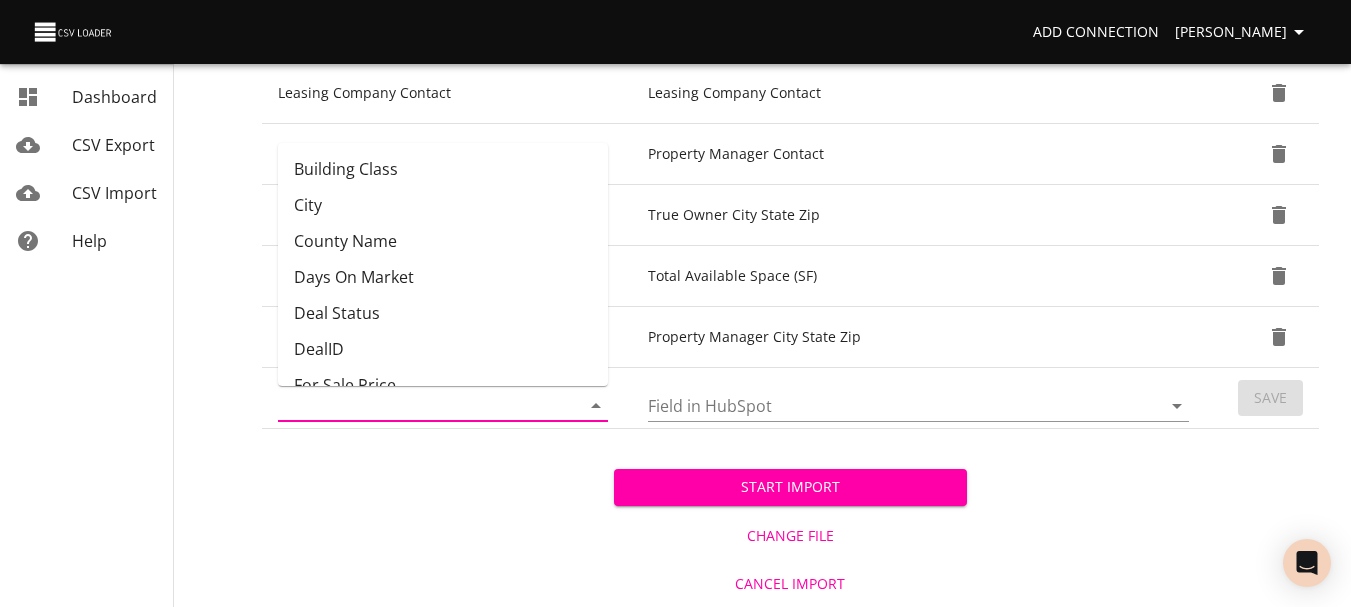 click on "Start Import Change File Cancel Import" at bounding box center (790, 518) 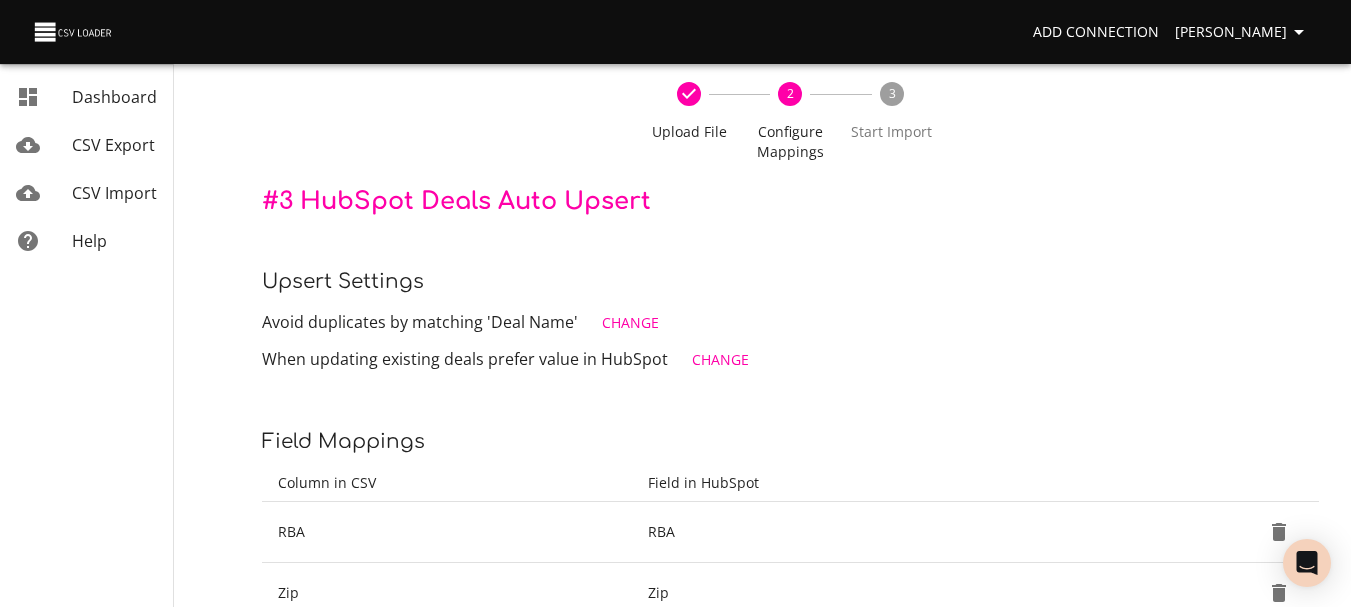 scroll, scrollTop: 0, scrollLeft: 0, axis: both 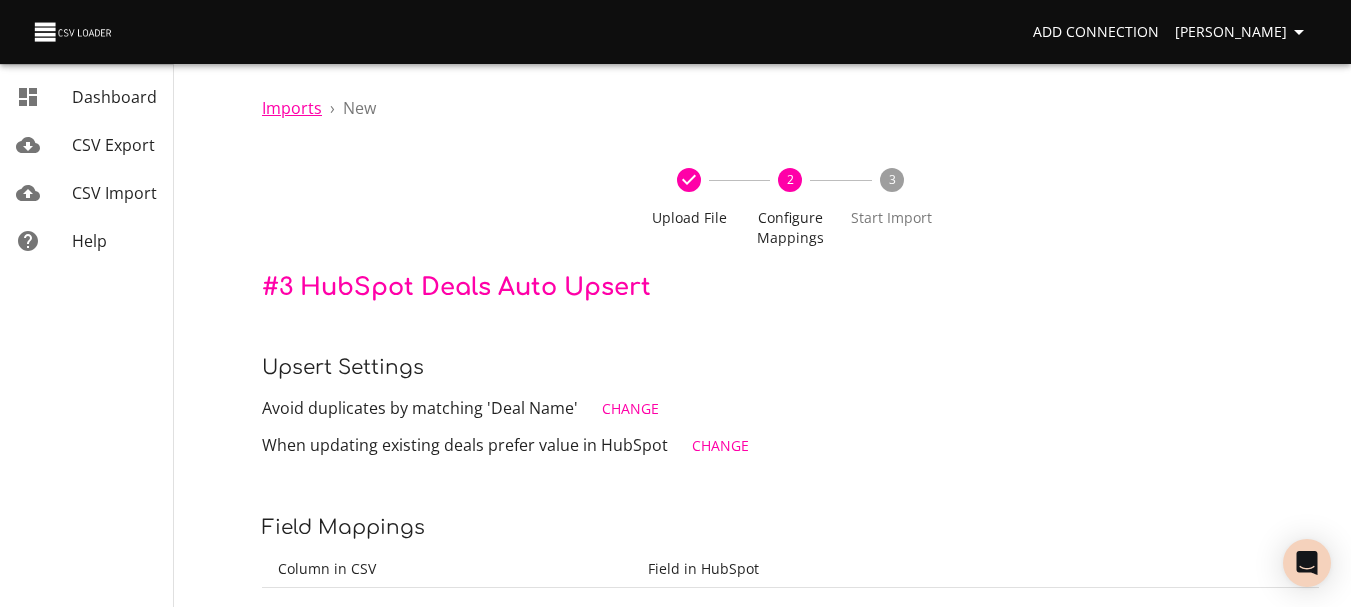 click on "Imports" at bounding box center (292, 108) 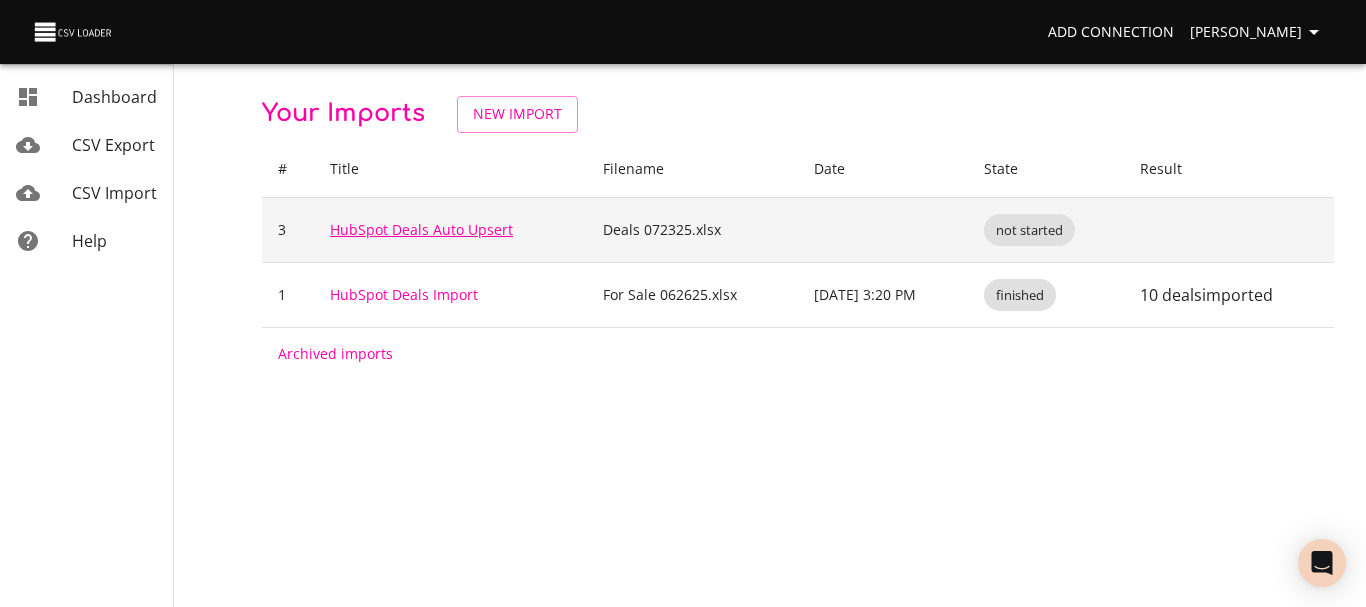 click on "HubSpot Deals Auto Upsert" at bounding box center (421, 229) 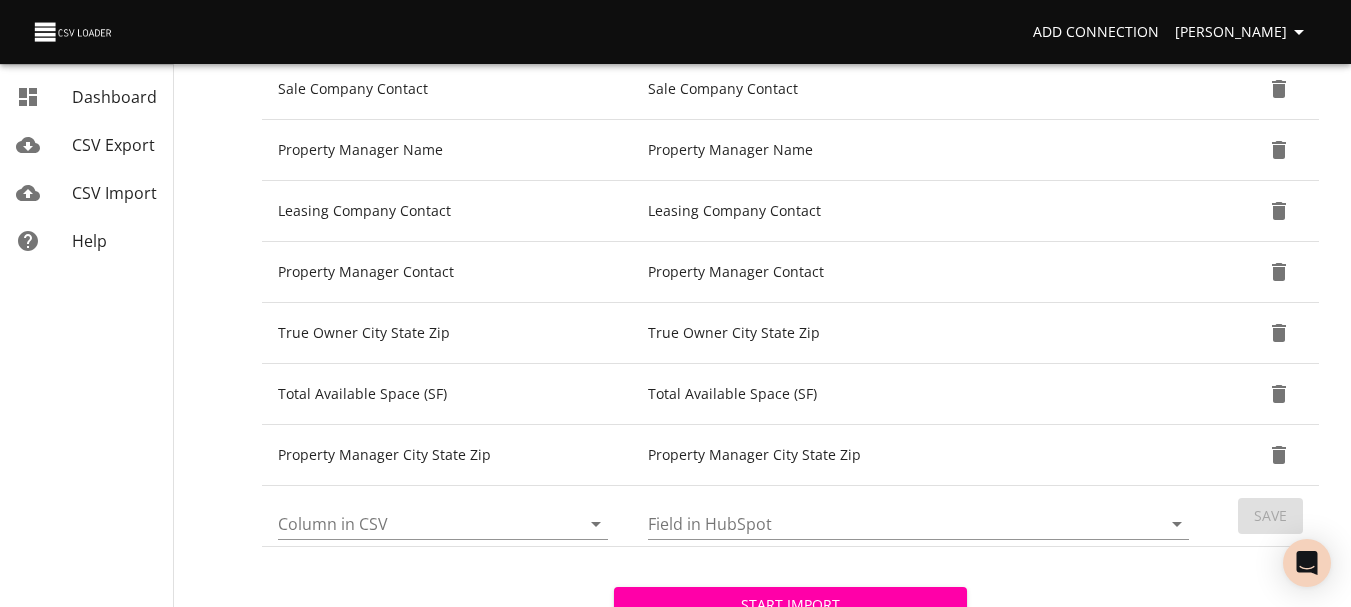 scroll, scrollTop: 2233, scrollLeft: 0, axis: vertical 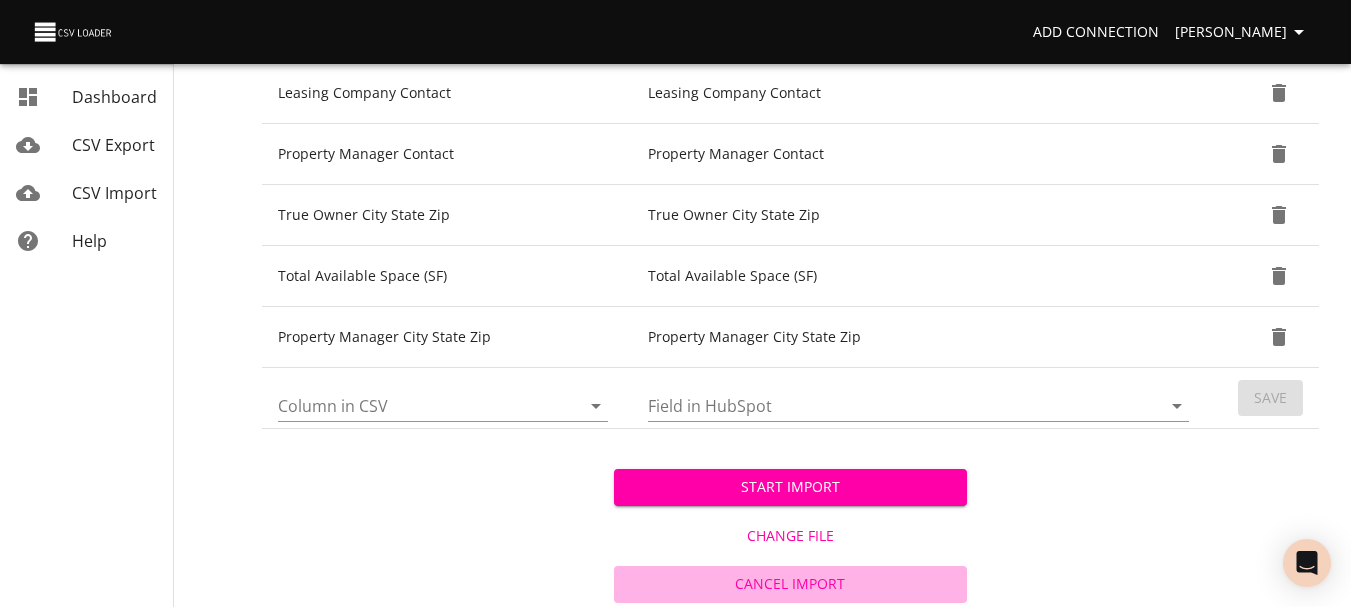 click on "Cancel Import" at bounding box center [790, 584] 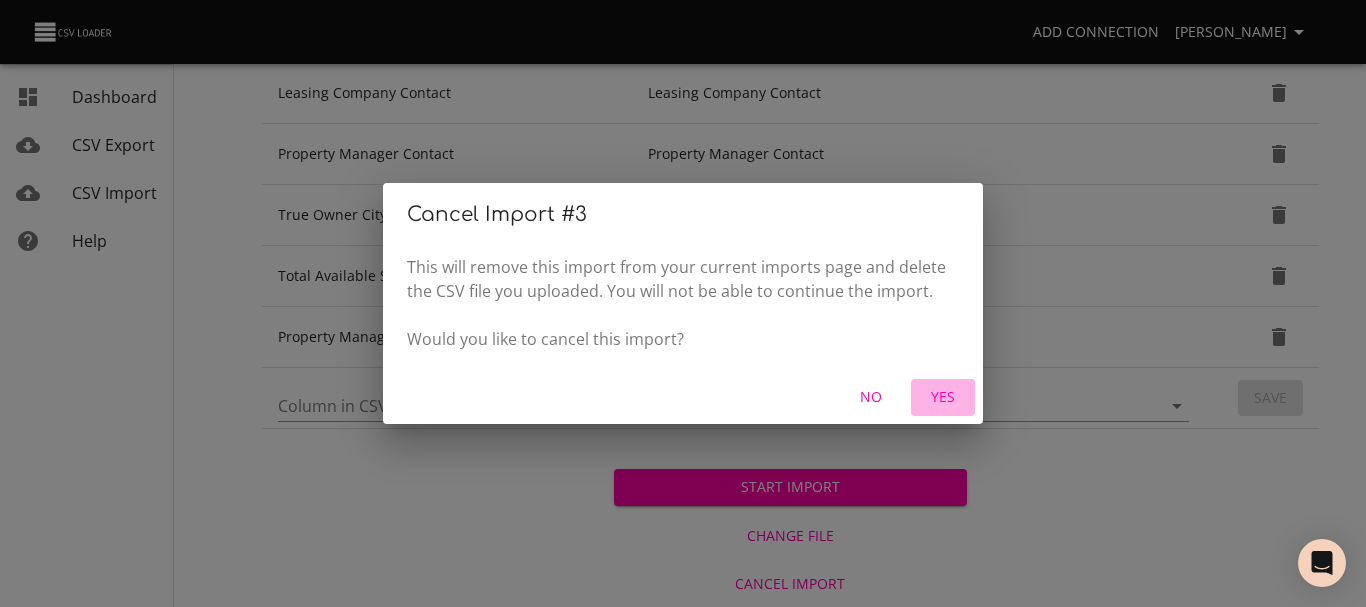 click on "Yes" at bounding box center [943, 397] 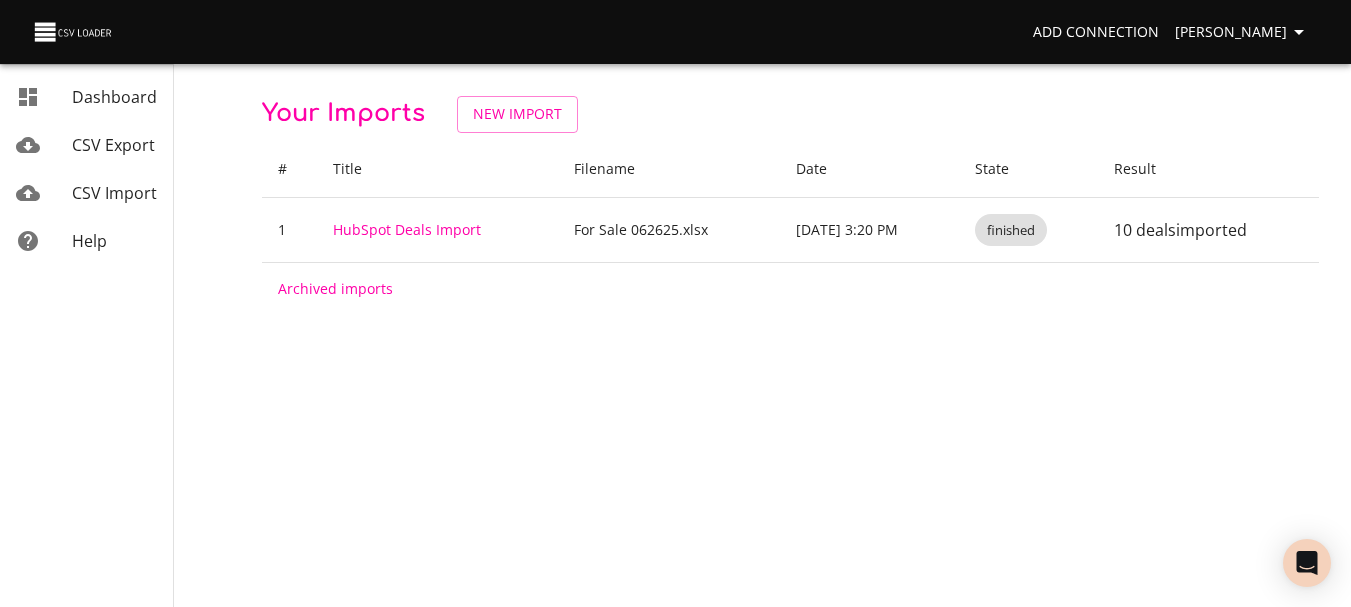 scroll, scrollTop: 0, scrollLeft: 0, axis: both 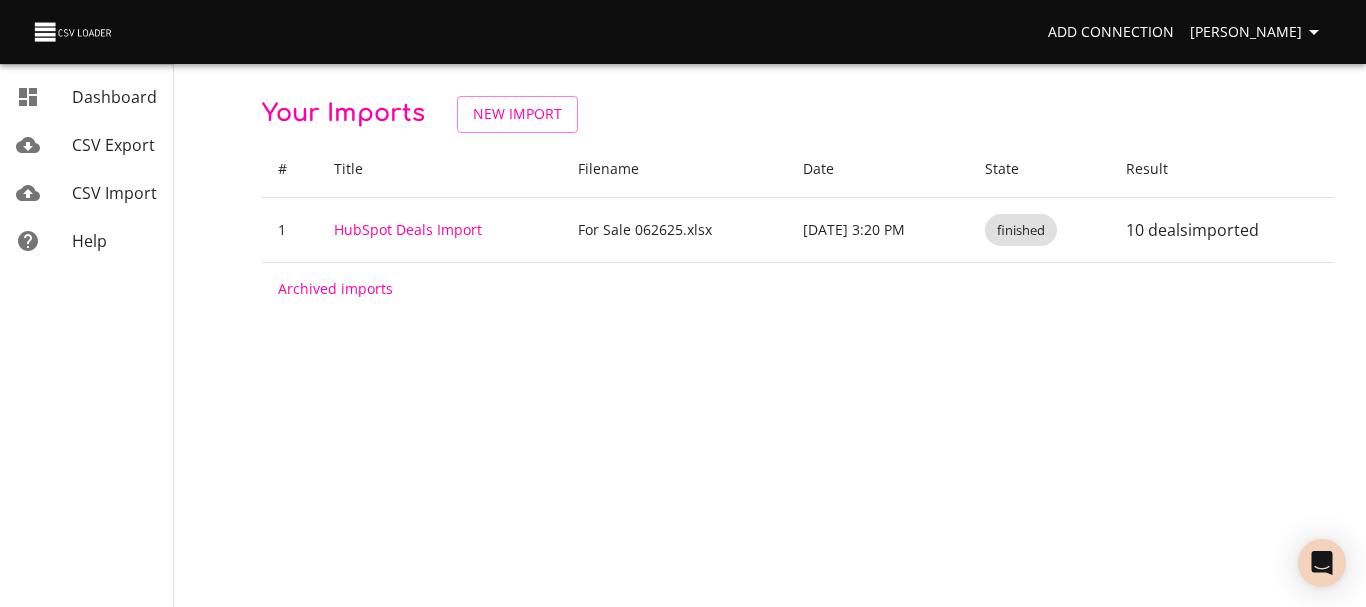 click on "Dashboard CSV Export CSV Import Help" at bounding box center (87, 303) 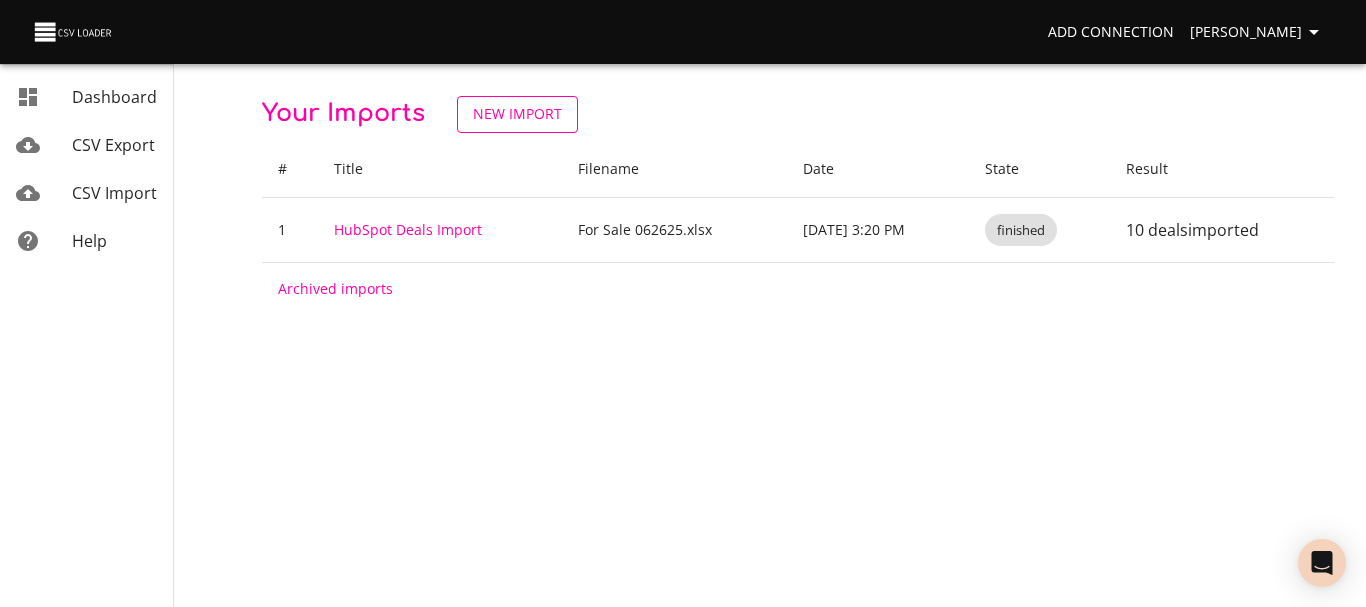 click on "New Import" at bounding box center (517, 114) 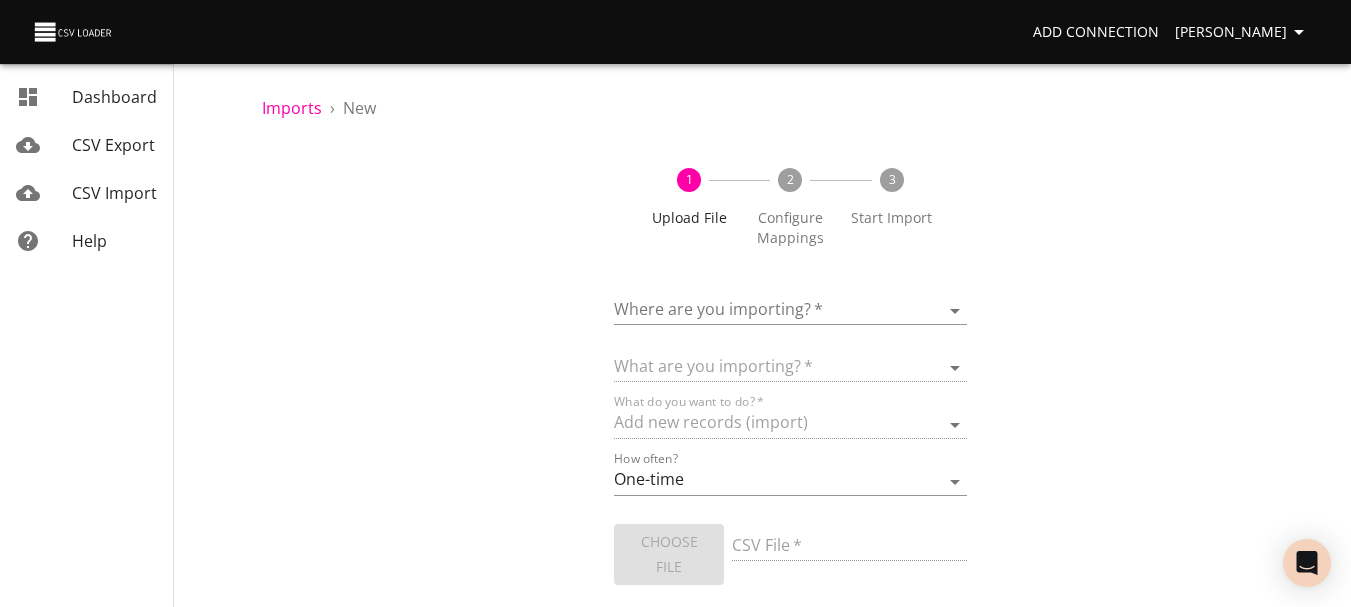 click on "Add Connection Alex Powell   Dashboard CSV Export CSV Import Help Imports › New 1 Upload File 2 Configure Mappings 3 Start Import Where are you importing?   * ​ What are you importing?   * What do you want to do?   * Add new records (import) How often? One-time Auto import Choose File CSV File   * Continue
Dashboard CSV Export CSV Import Help" at bounding box center [675, 303] 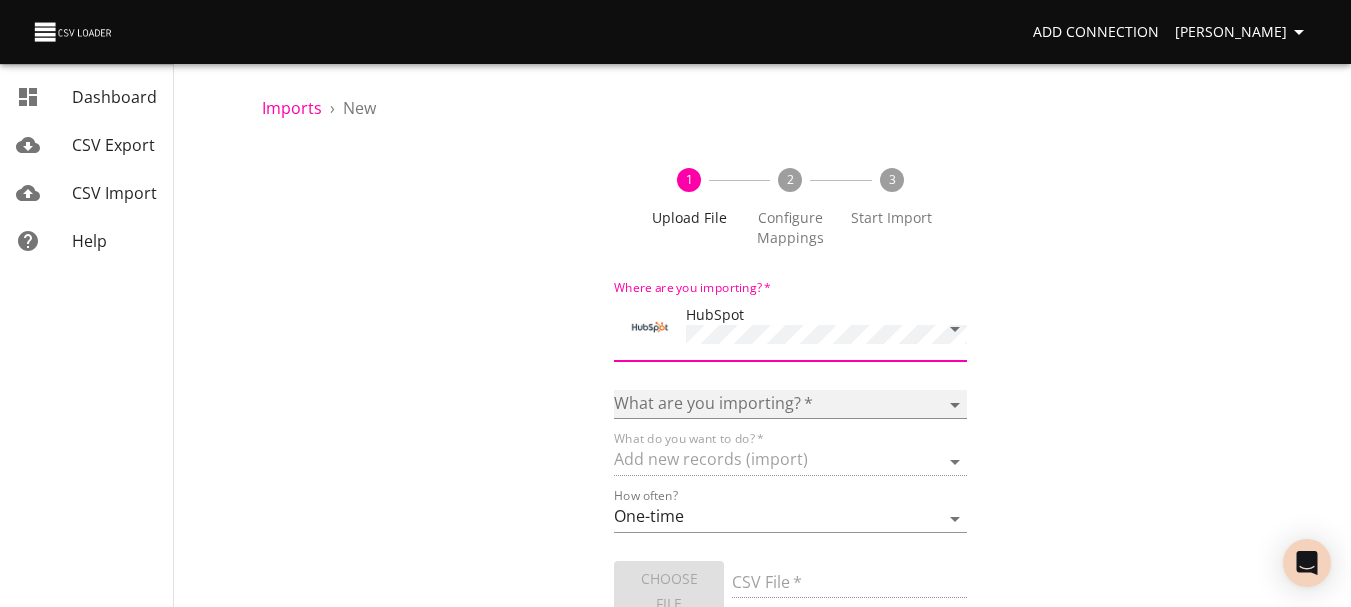 click on "Calls Companies Contacts Deals Emails Line items Meetings Notes Products Tasks Tickets" at bounding box center [790, 404] 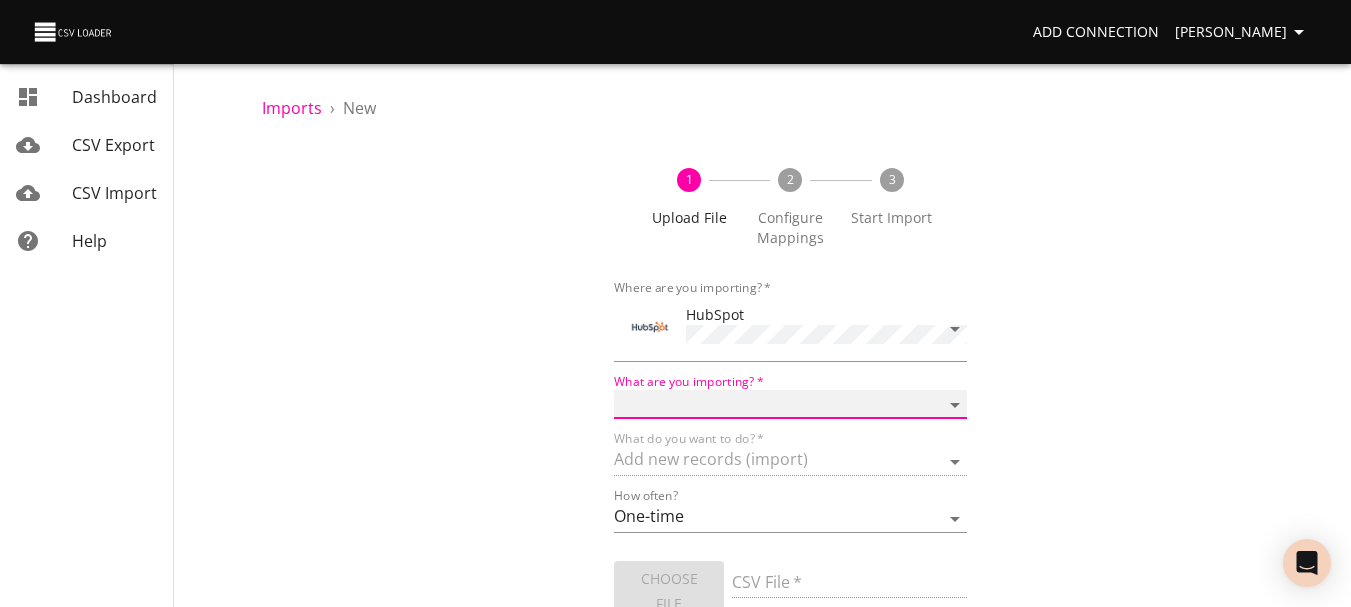select on "deals" 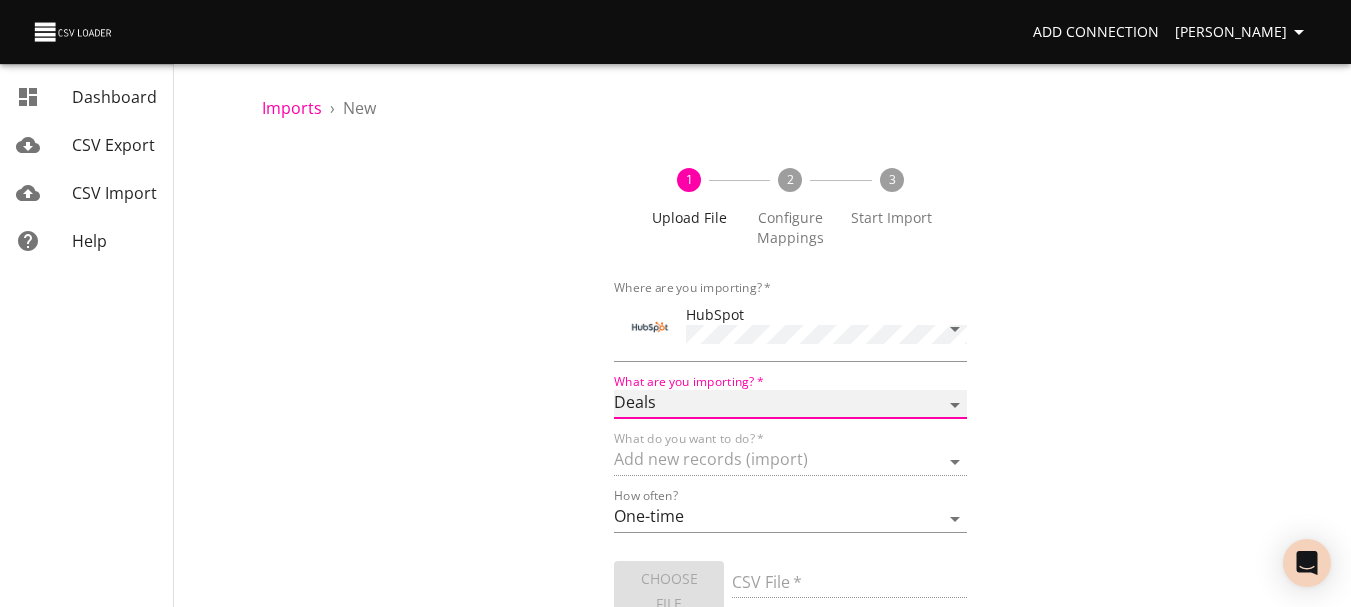 click on "Calls Companies Contacts Deals Emails Line items Meetings Notes Products Tasks Tickets" at bounding box center [790, 404] 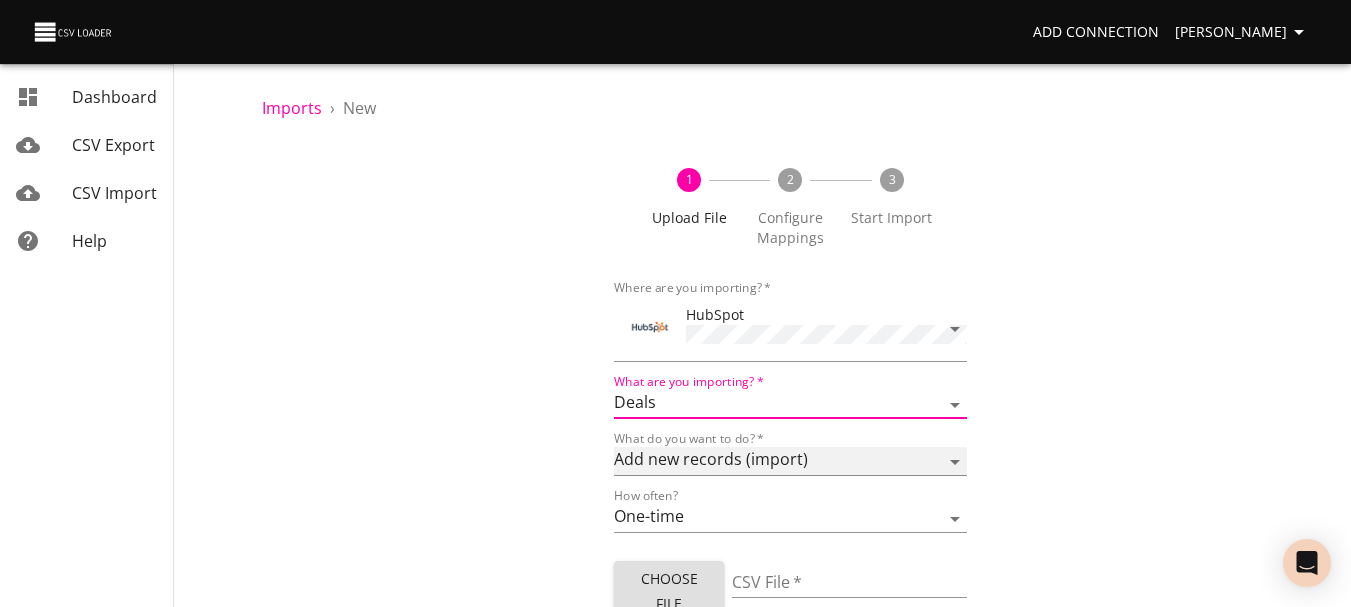 click on "Add new records (import) Update existing records (update) Add new and update existing records (upsert)" at bounding box center (790, 461) 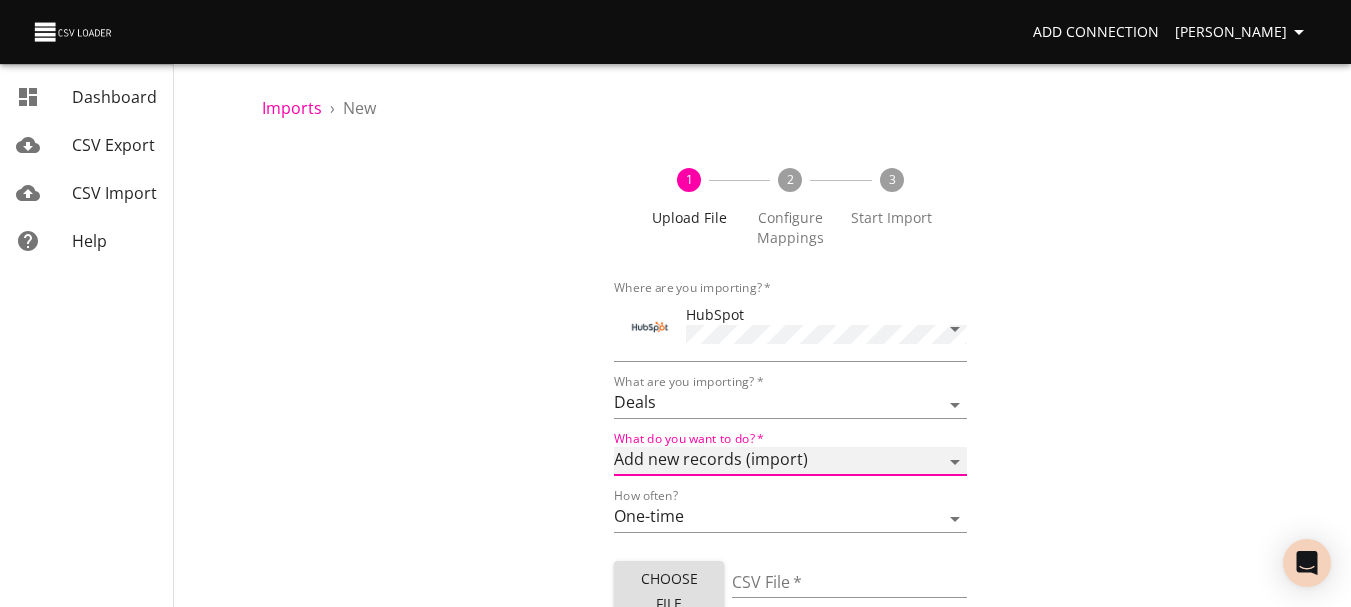 select on "upsert" 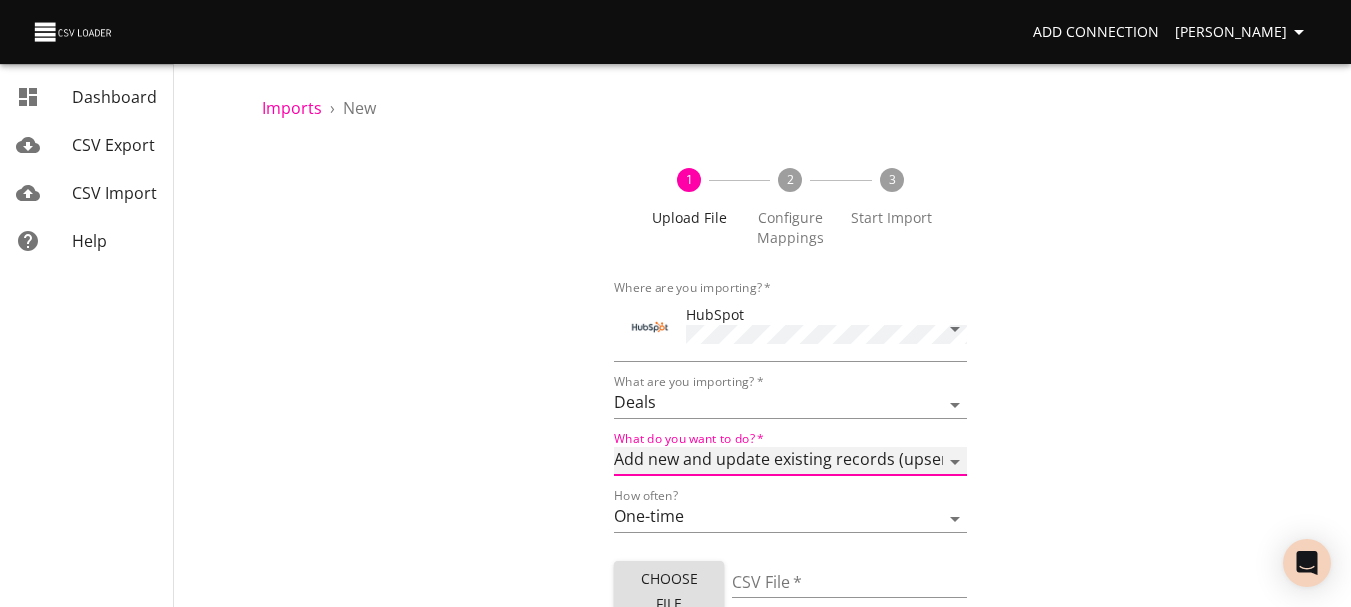click on "Add new records (import) Update existing records (update) Add new and update existing records (upsert)" at bounding box center (790, 461) 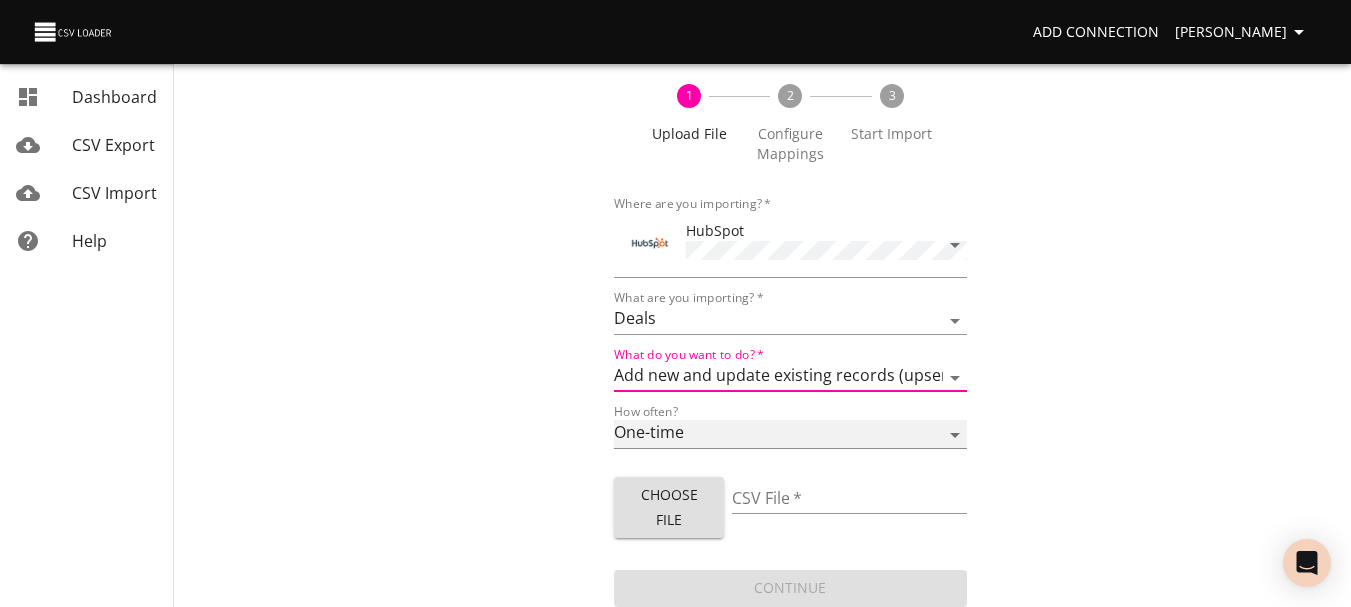 click on "One-time Auto import" at bounding box center (790, 434) 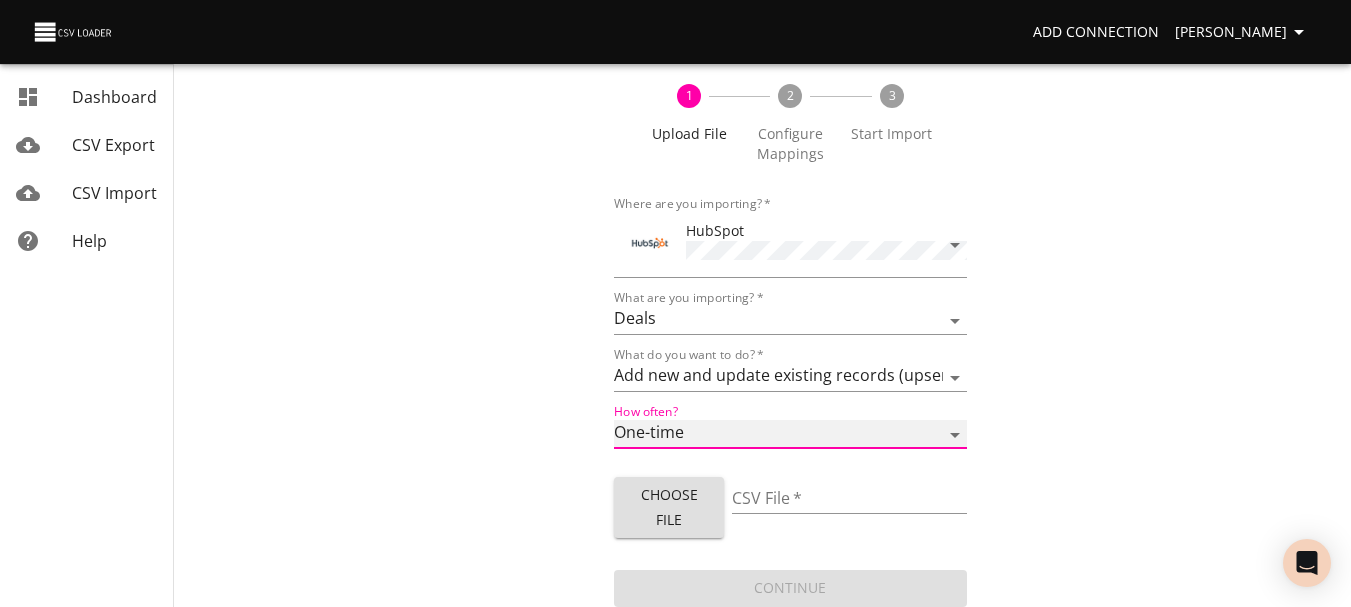 select on "autoimport" 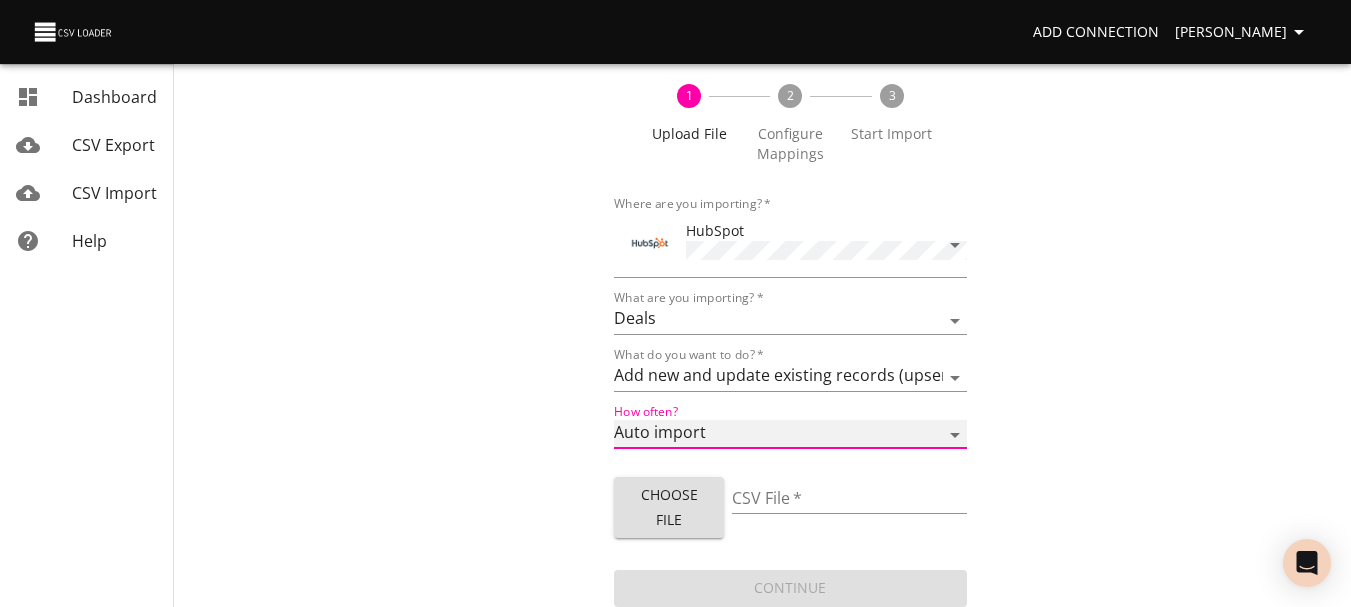 click on "One-time Auto import" at bounding box center (790, 434) 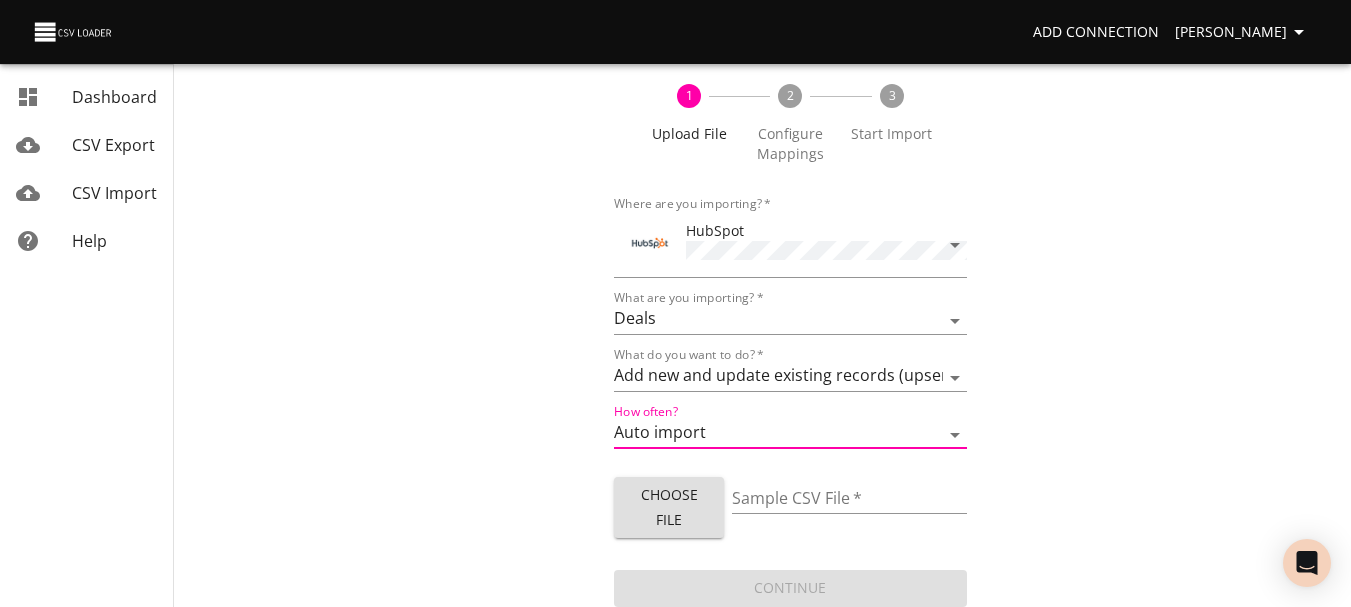 click on "Choose File" at bounding box center (668, 507) 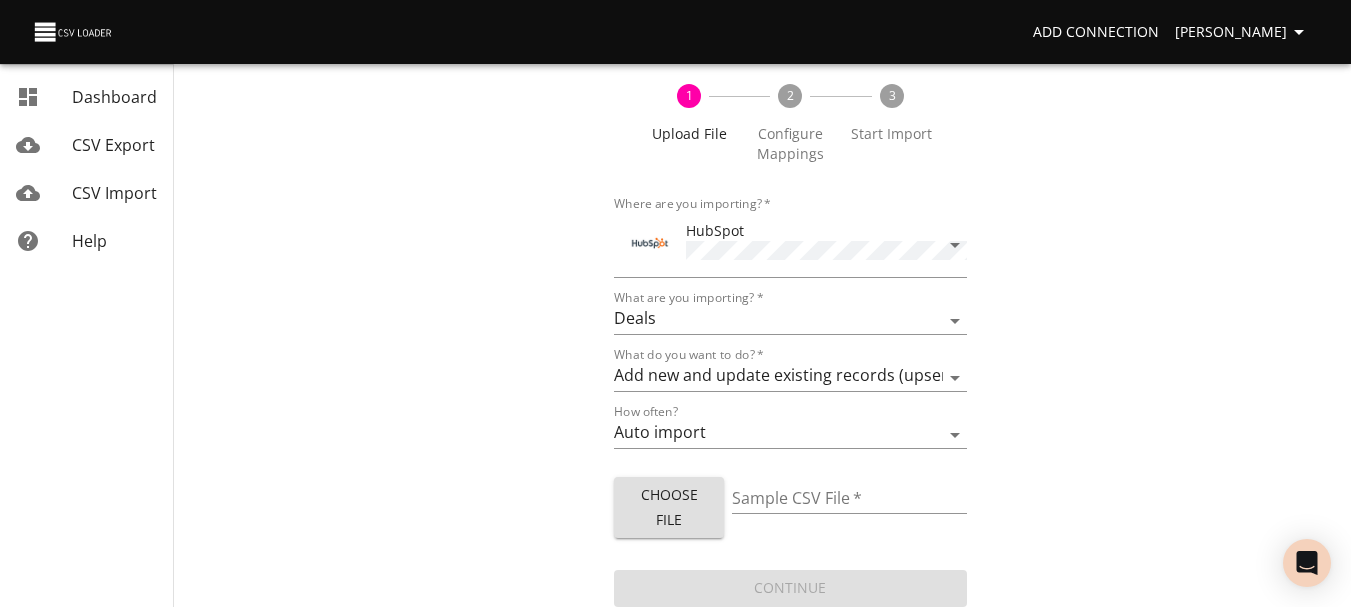 type on "Deals 072325 v2.xlsx" 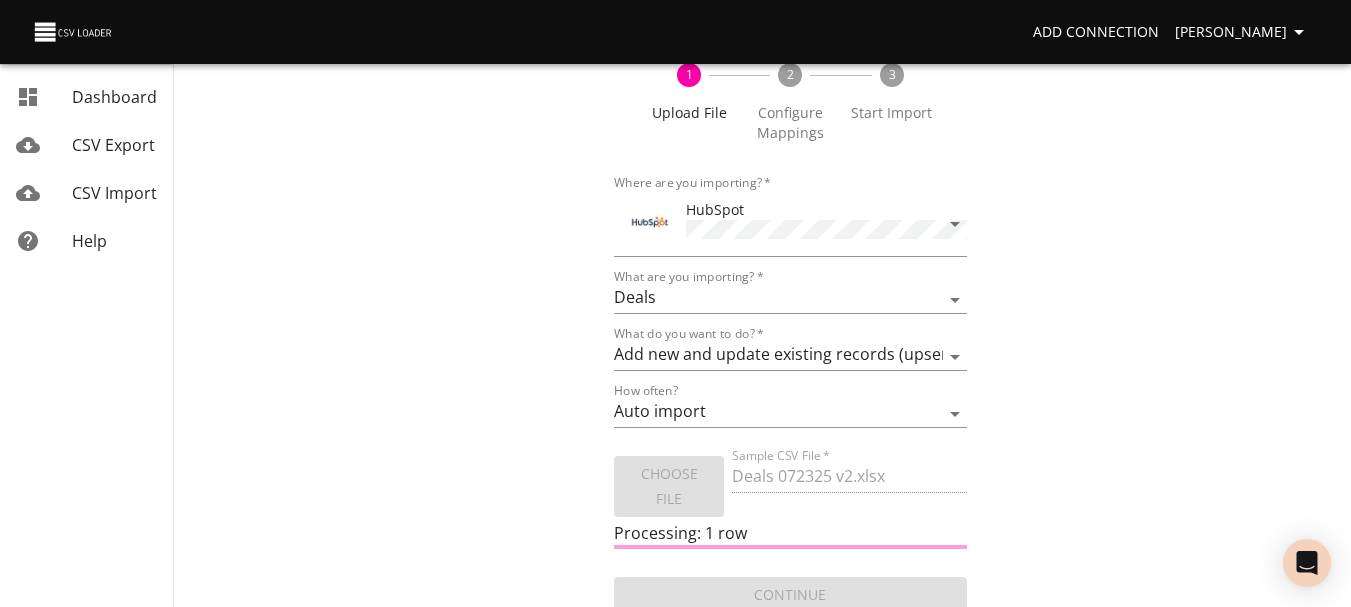 scroll, scrollTop: 112, scrollLeft: 0, axis: vertical 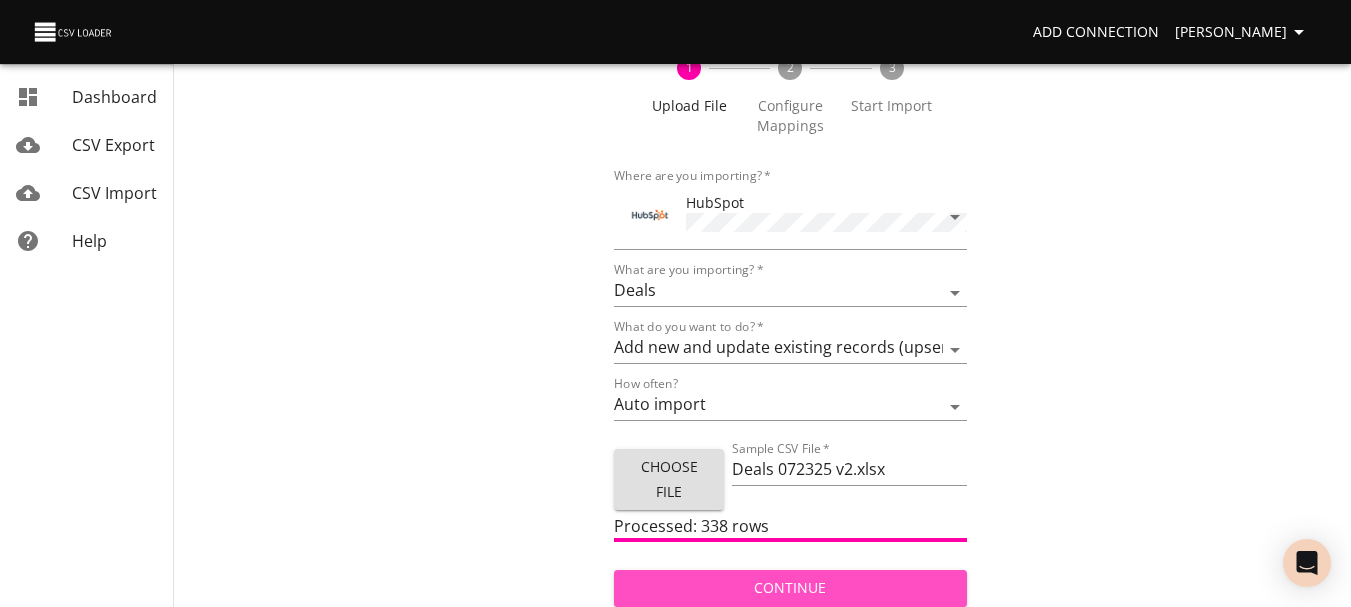 click on "Continue" at bounding box center [790, 588] 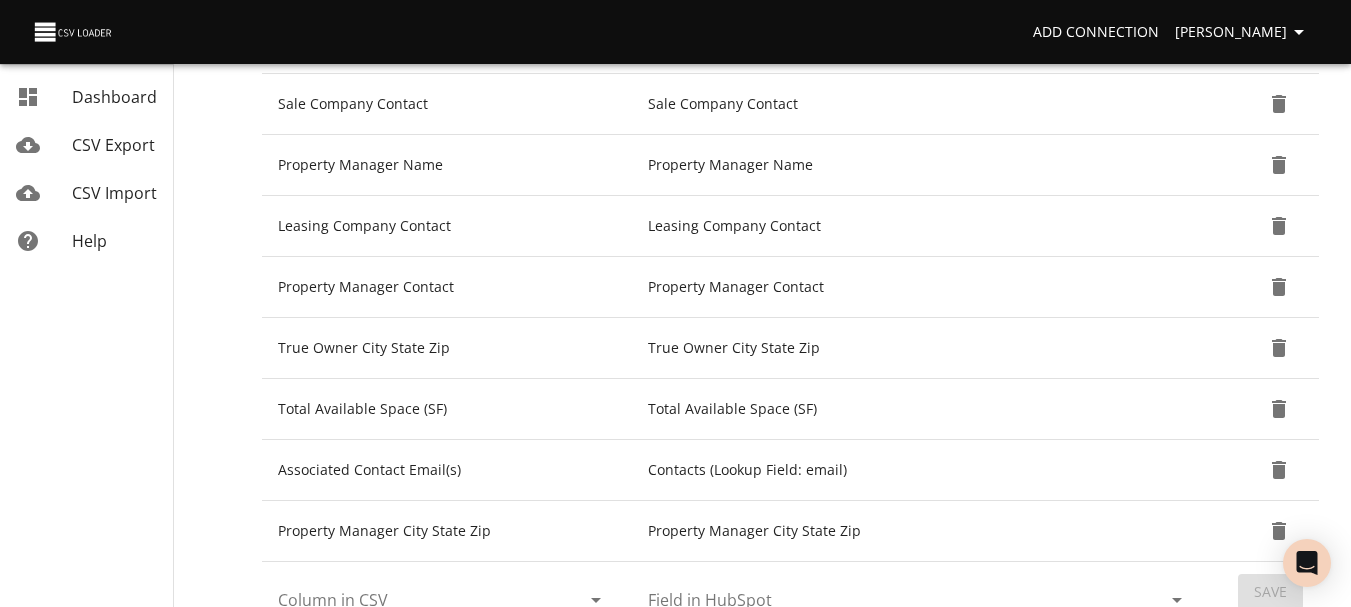 scroll, scrollTop: 2200, scrollLeft: 0, axis: vertical 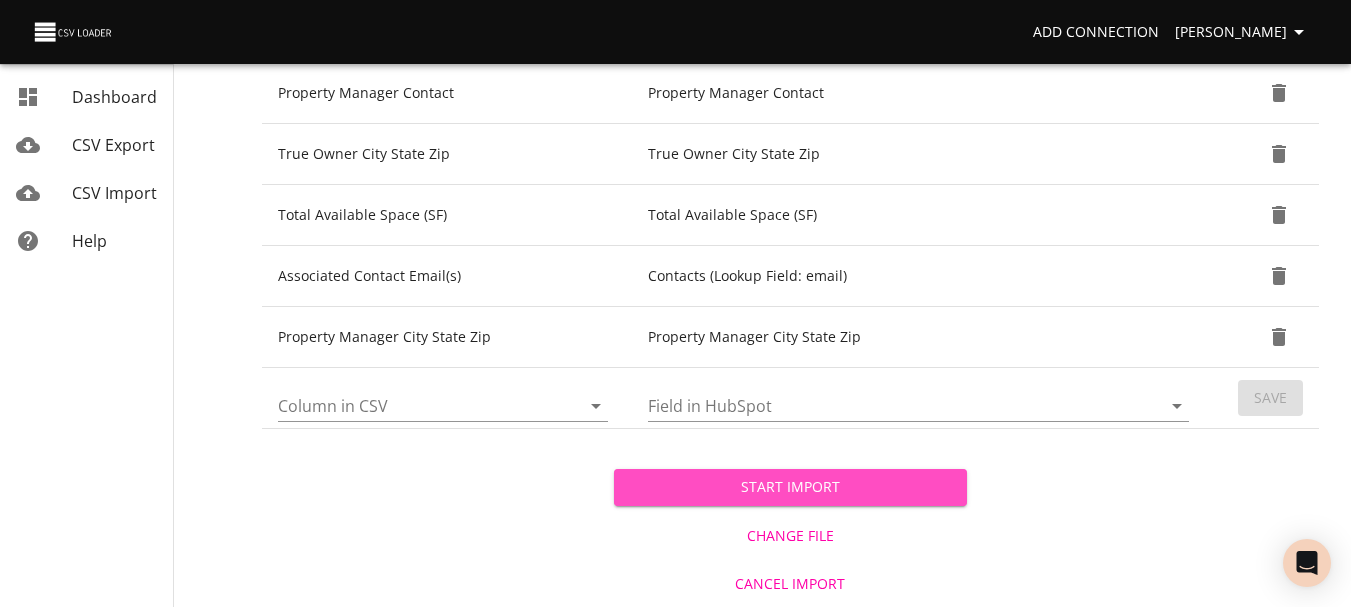 click on "Start Import" at bounding box center (790, 487) 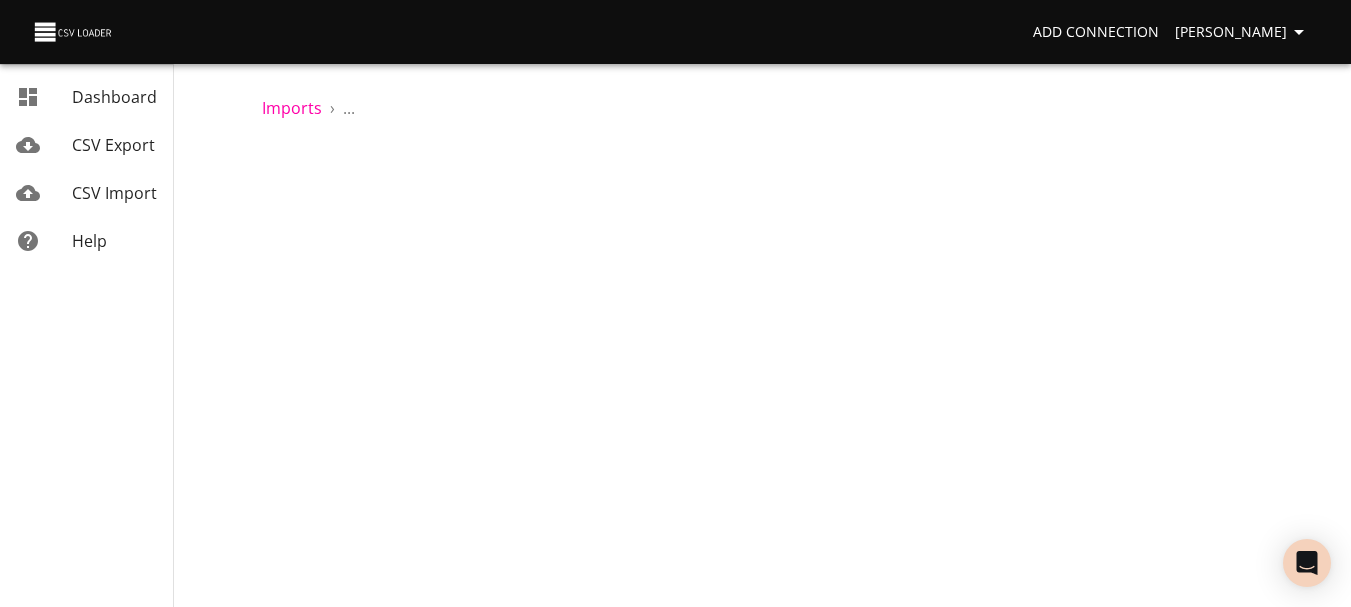 scroll, scrollTop: 0, scrollLeft: 0, axis: both 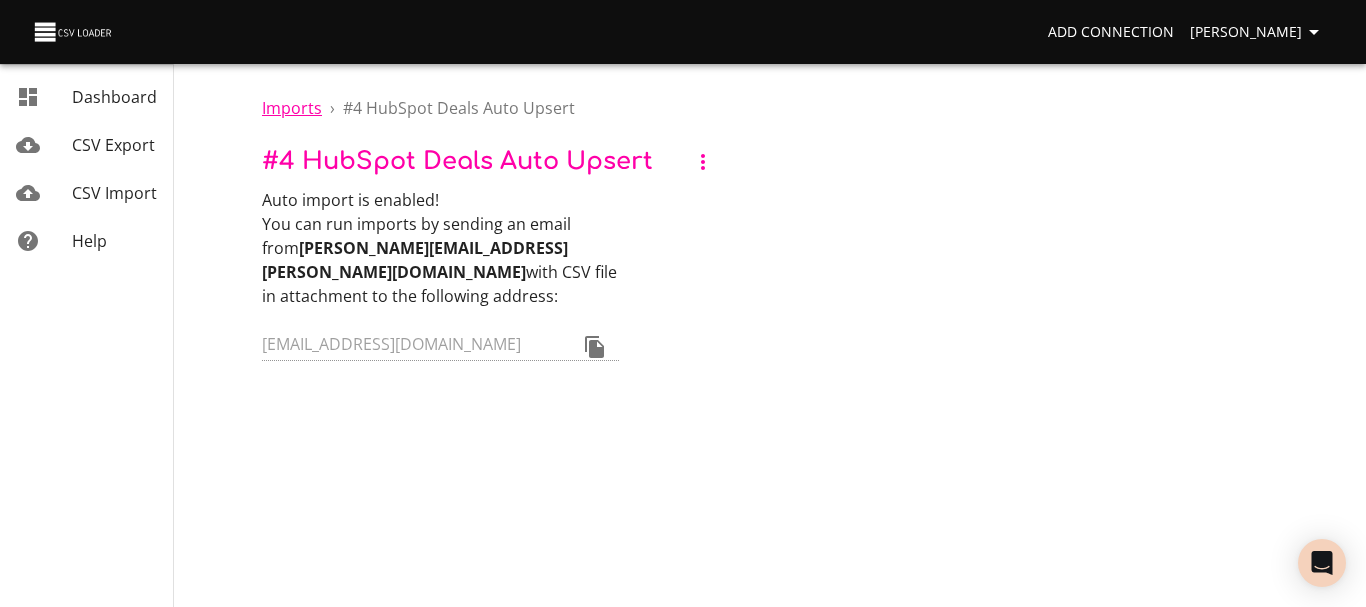 click on "Imports" at bounding box center (292, 108) 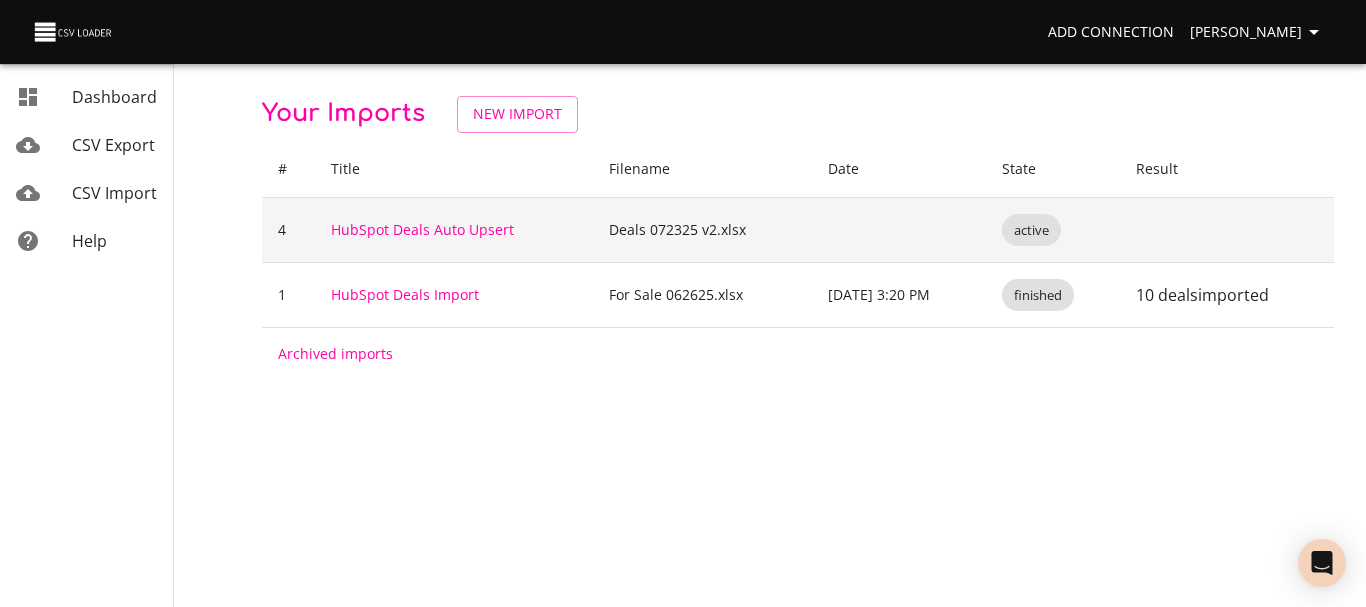 click on "active" at bounding box center (1031, 230) 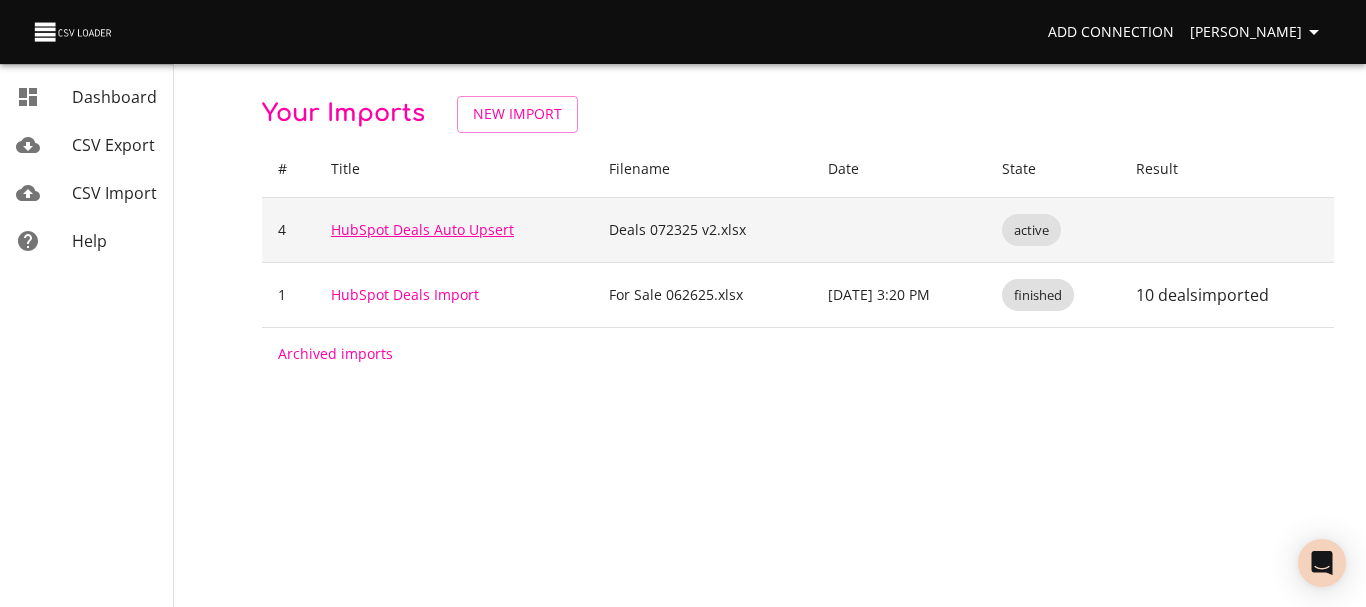 click on "HubSpot Deals Auto Upsert" at bounding box center (422, 229) 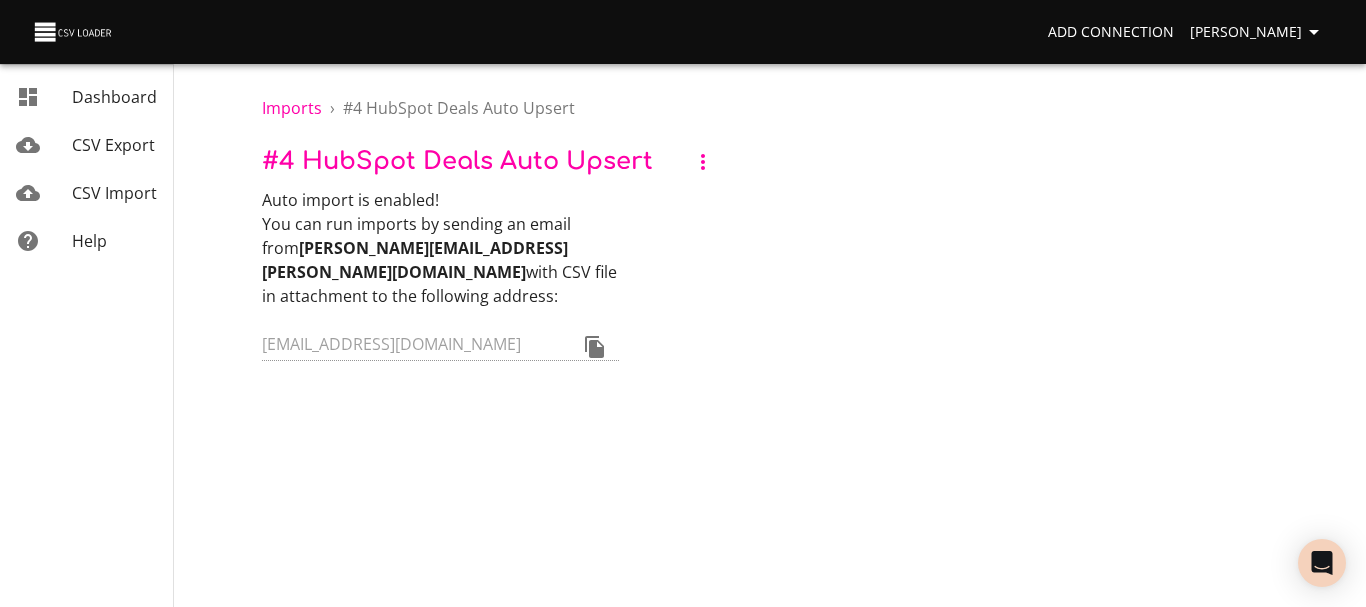 click 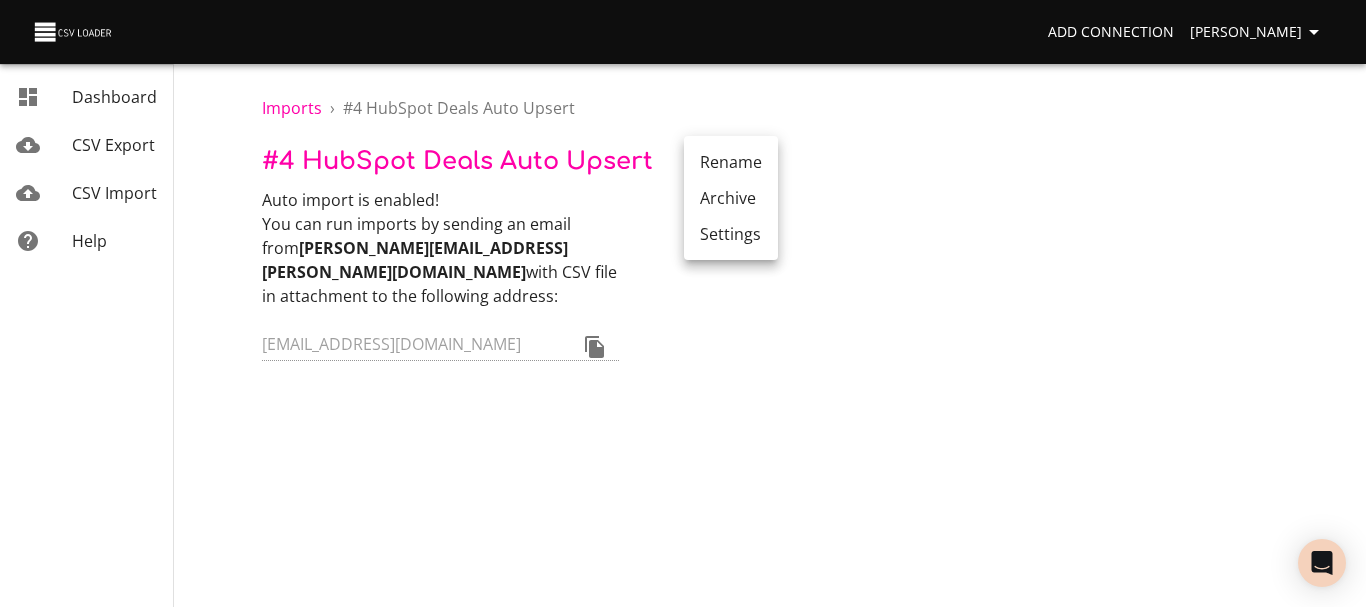 click on "Settings" at bounding box center (731, 234) 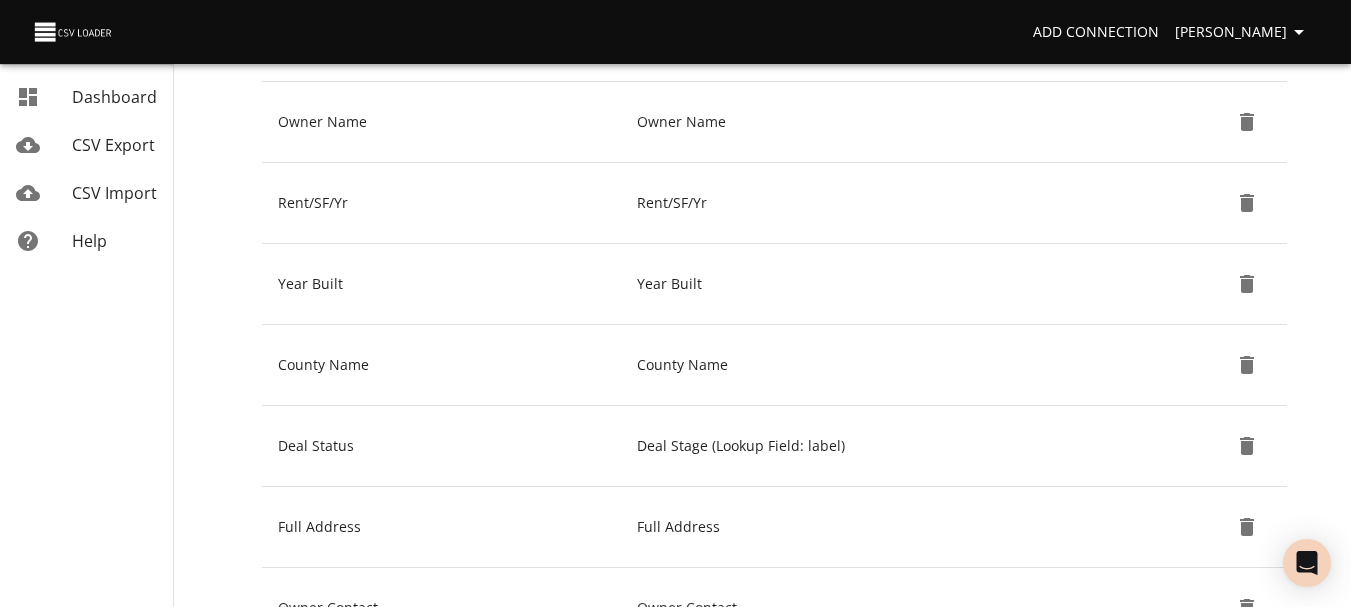 scroll, scrollTop: 900, scrollLeft: 0, axis: vertical 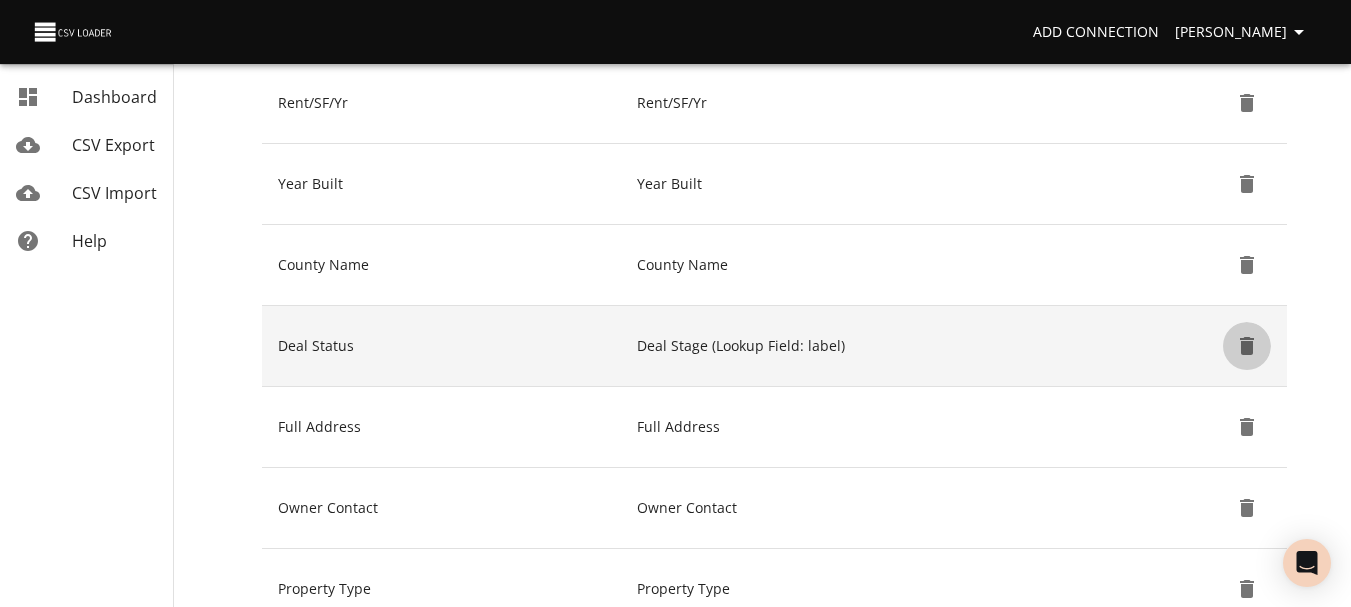 click 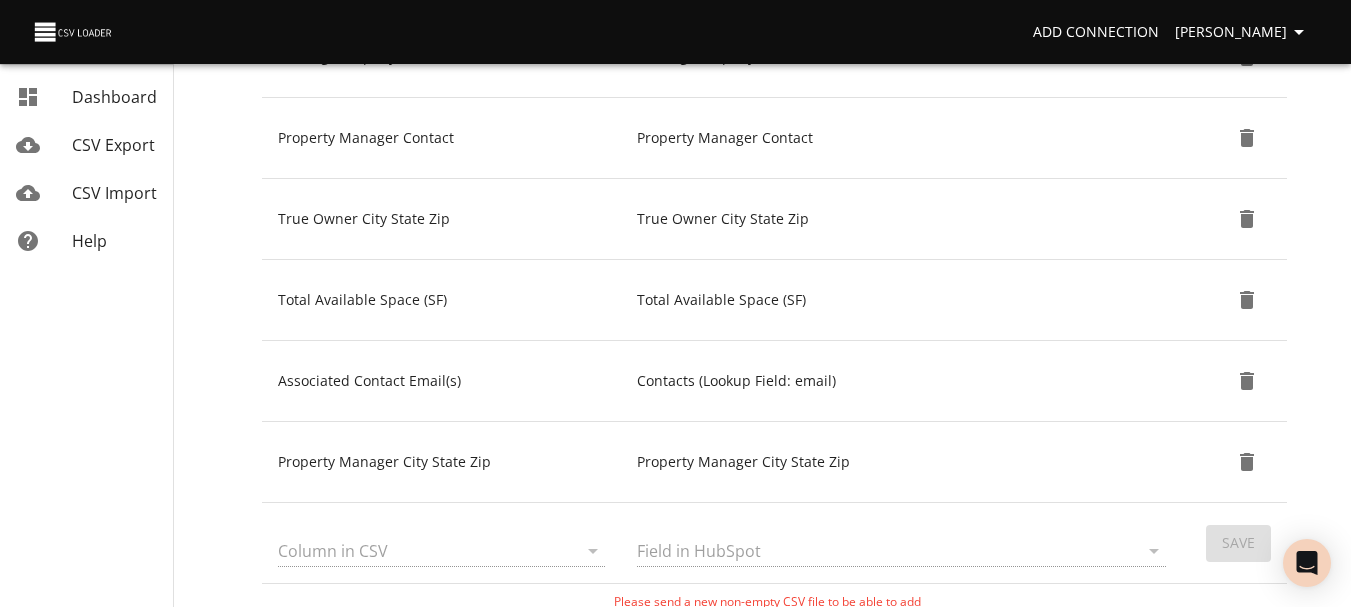 scroll, scrollTop: 2664, scrollLeft: 0, axis: vertical 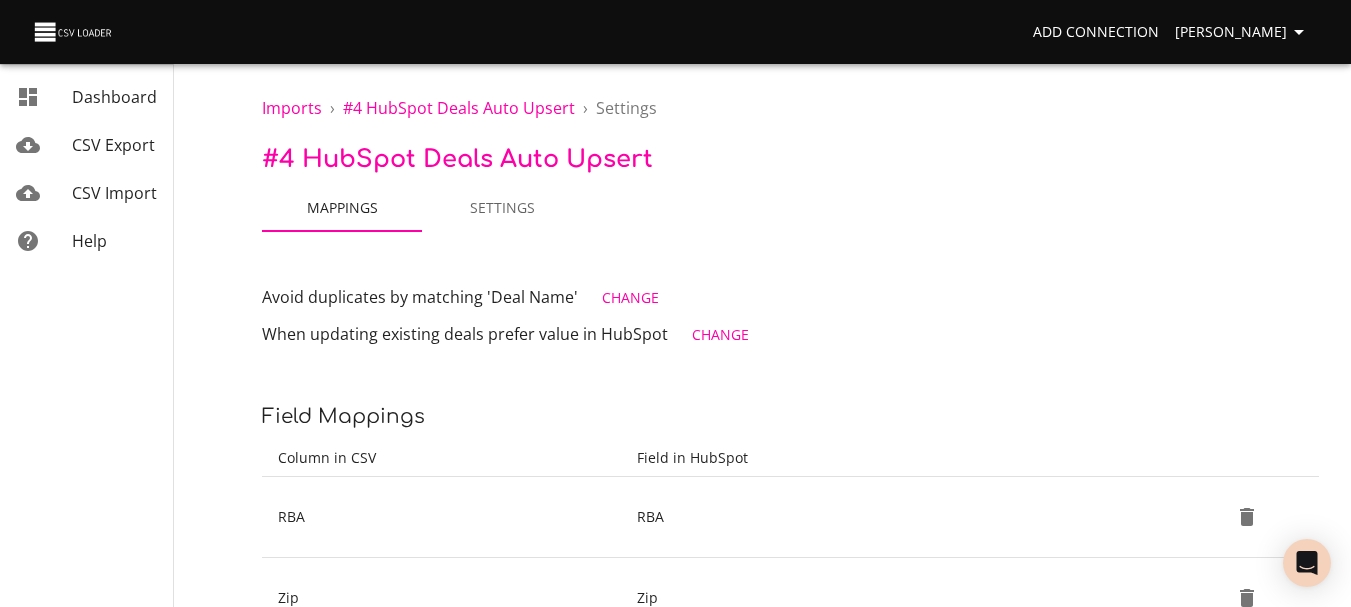 click on "Settings" at bounding box center (502, 208) 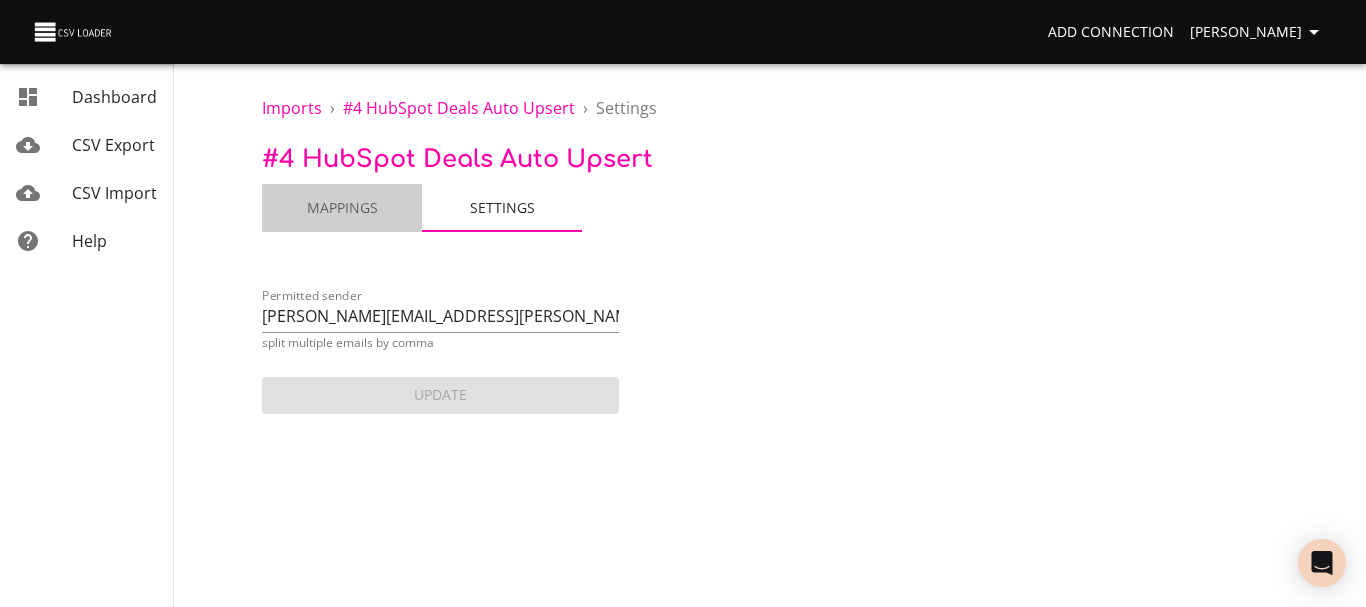 click on "Mappings" at bounding box center (342, 208) 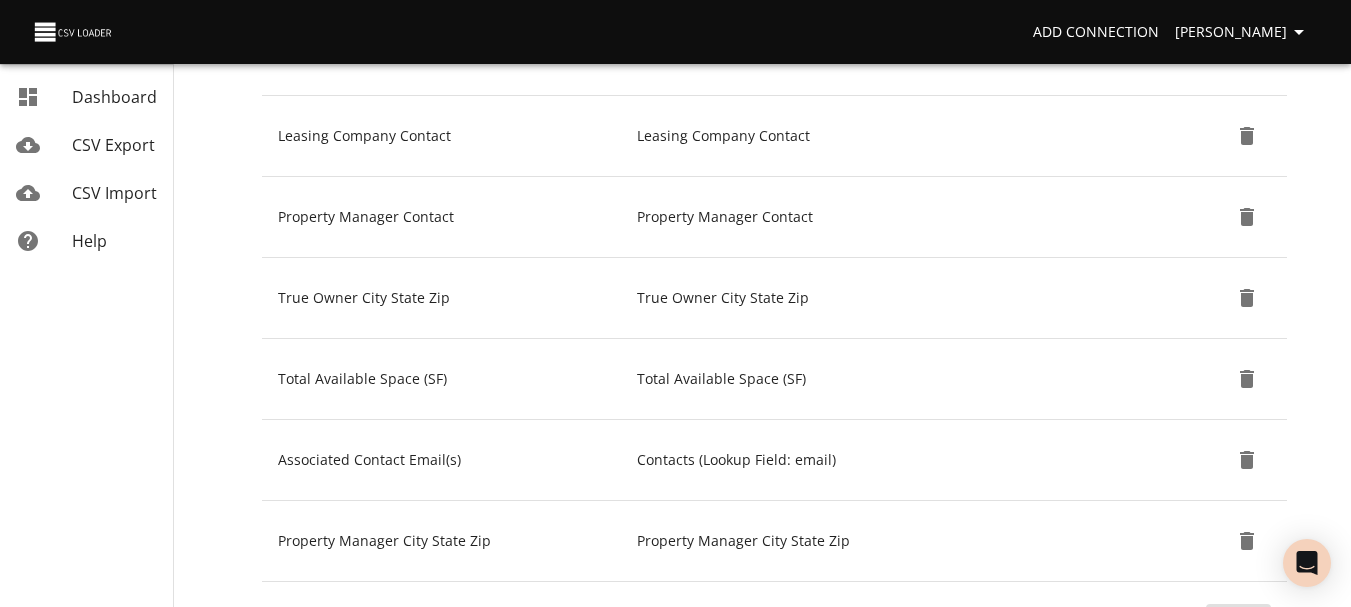 scroll, scrollTop: 2664, scrollLeft: 0, axis: vertical 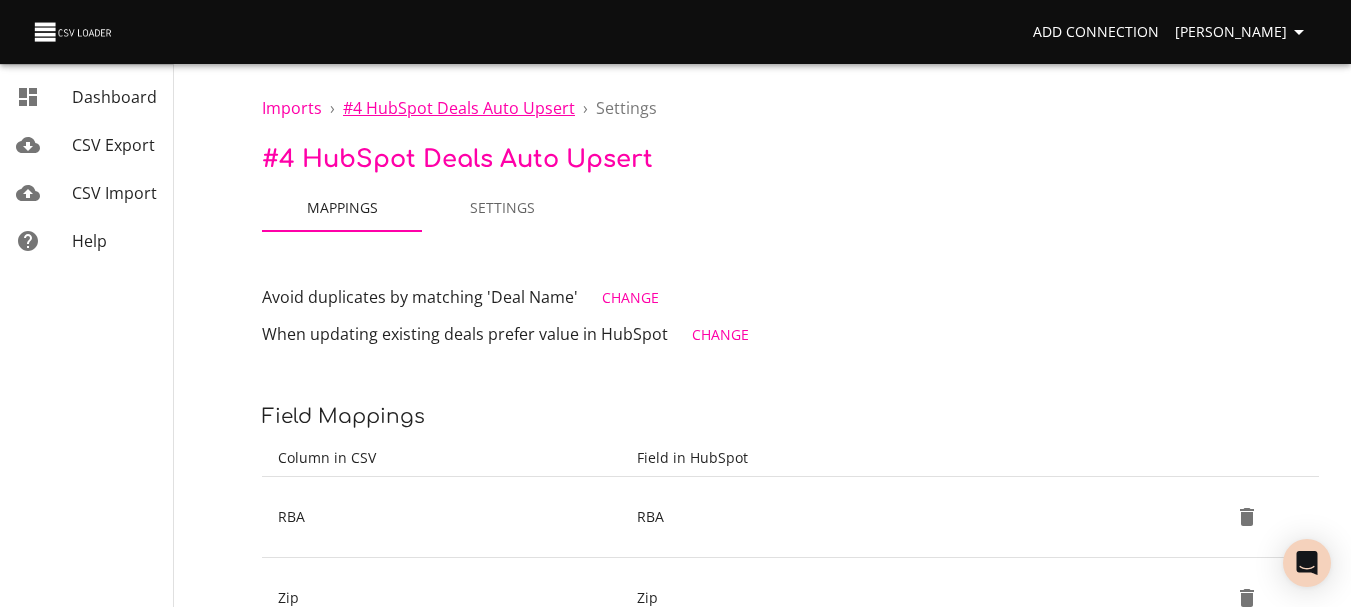 click on "# 4   HubSpot Deals Auto Upsert" at bounding box center (459, 108) 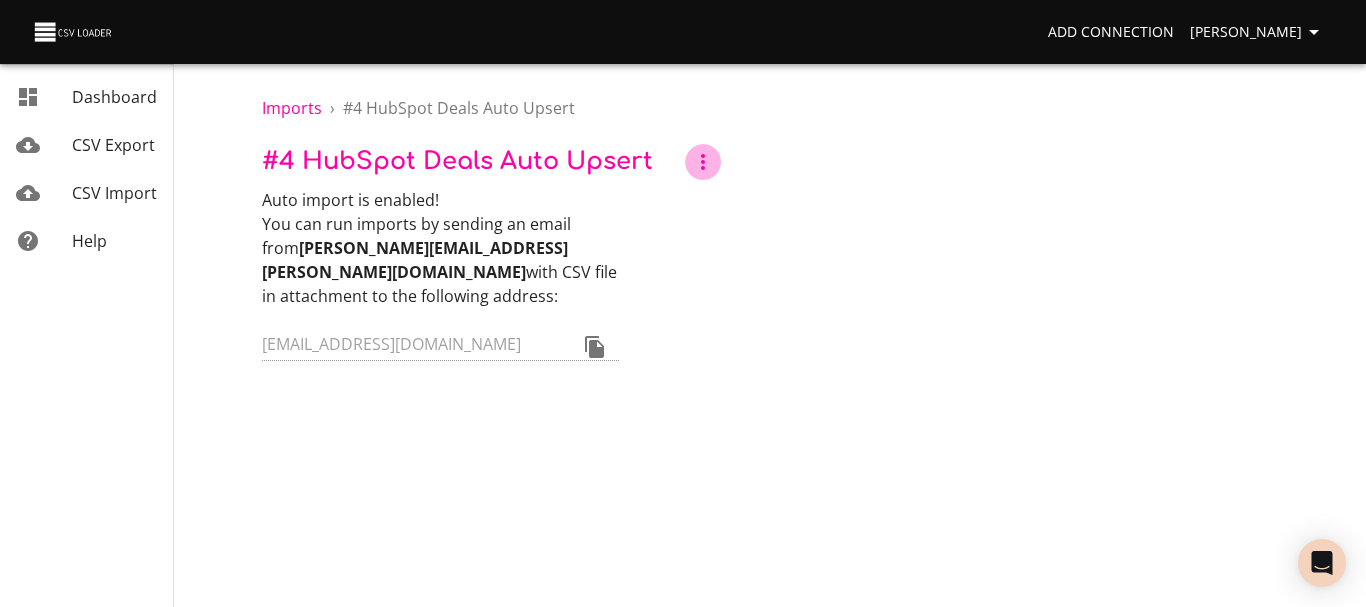 click 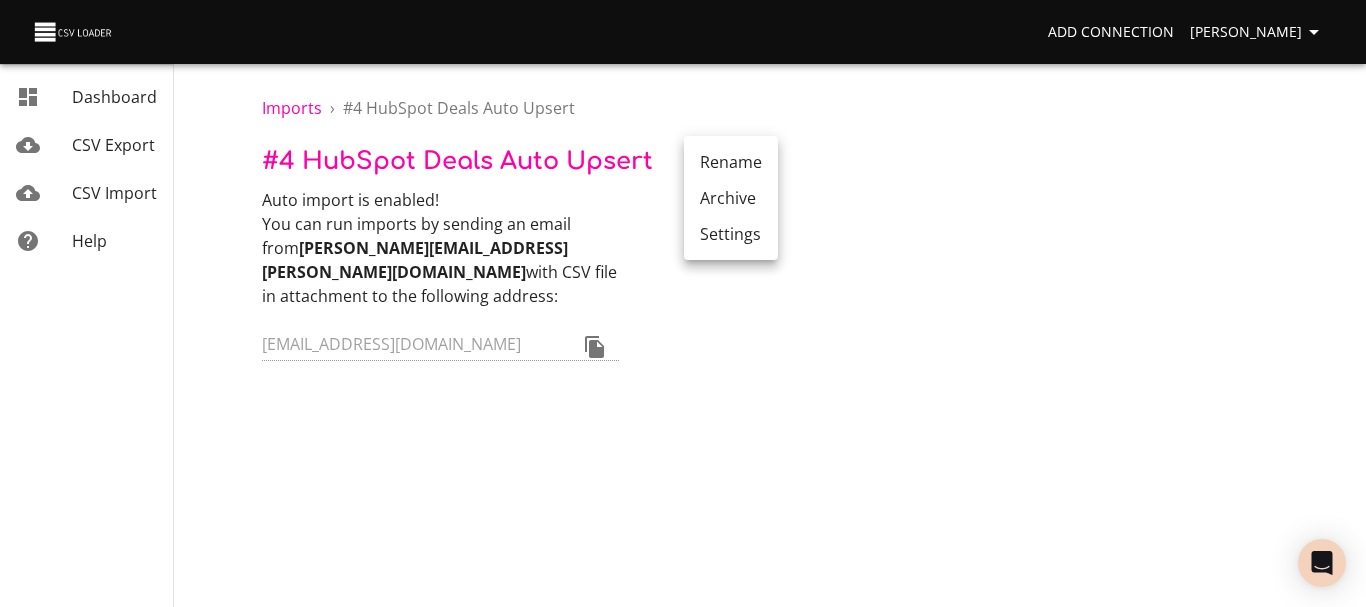 click at bounding box center (683, 303) 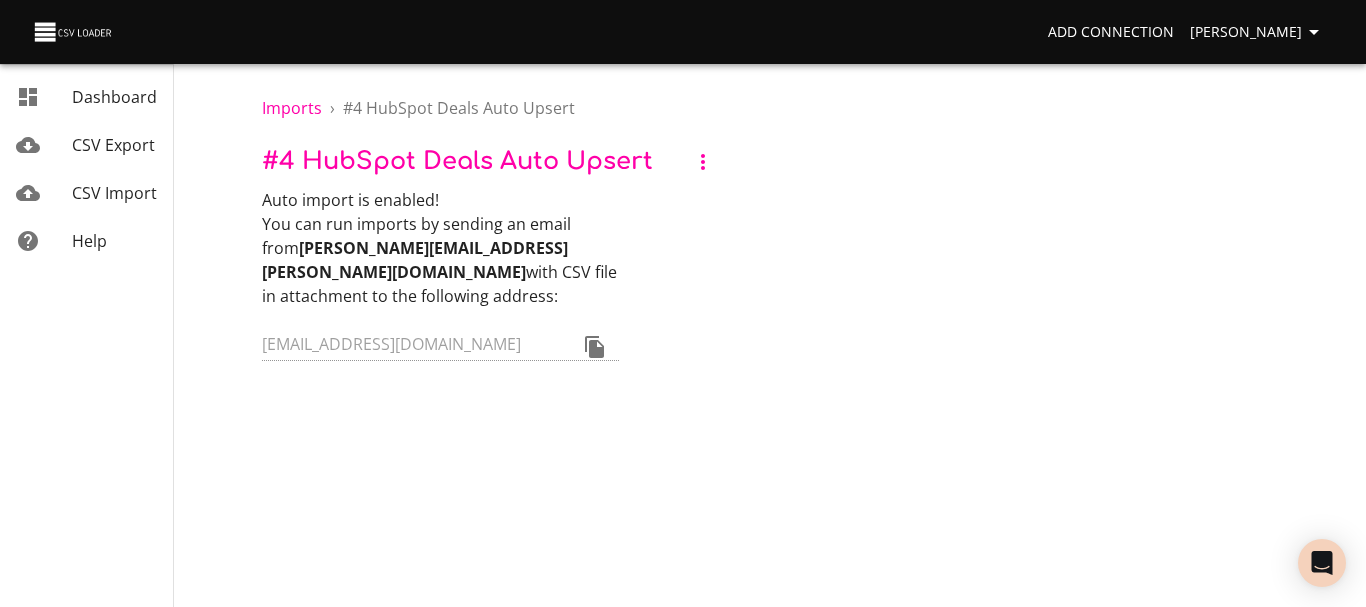 click on "autoimport-111844@inbox.import2.com" at bounding box center [440, 346] 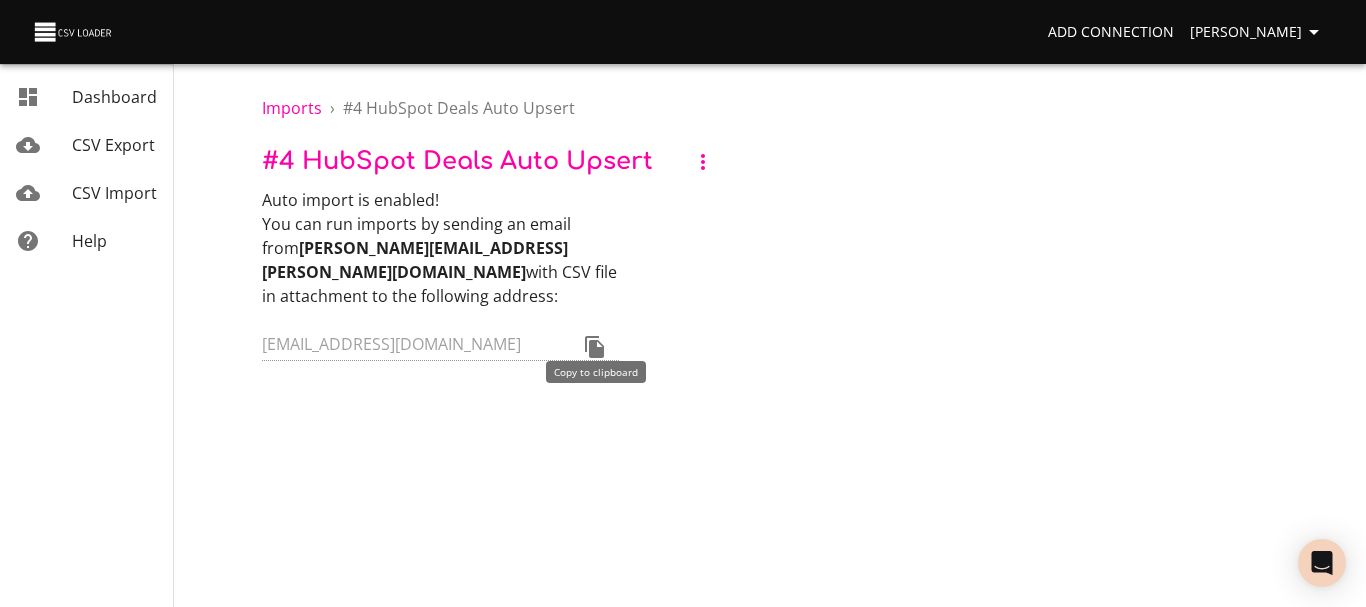 click 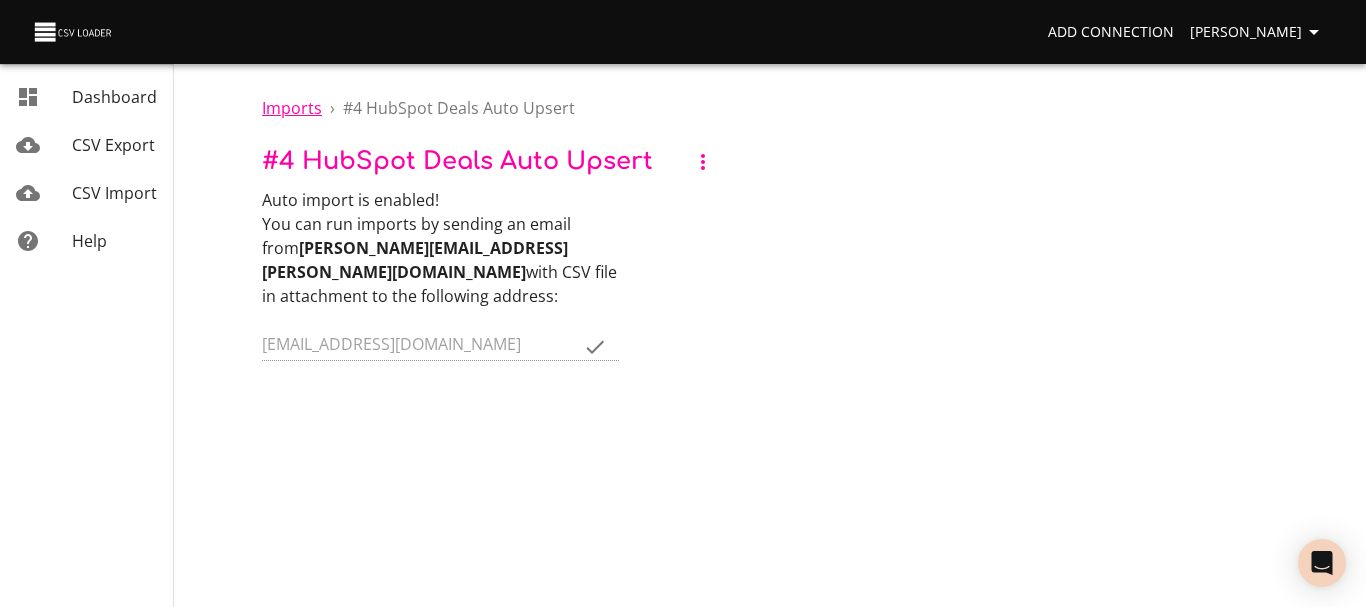click on "Imports" at bounding box center (292, 108) 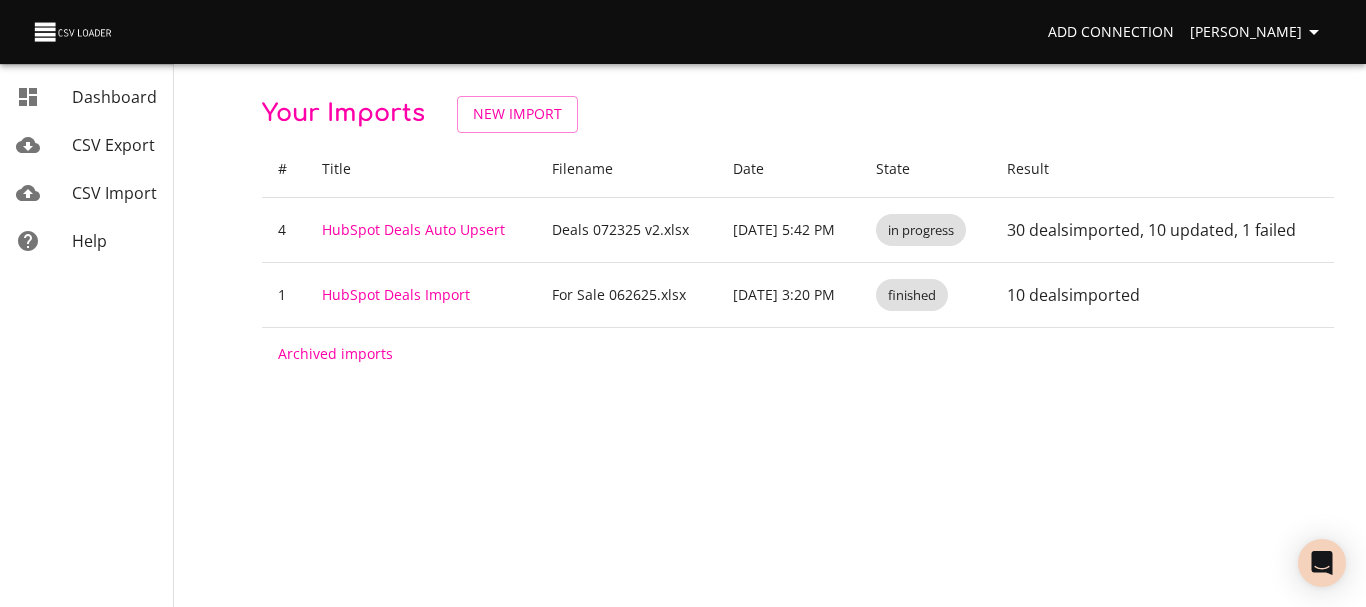 click on "Dashboard" at bounding box center (114, 97) 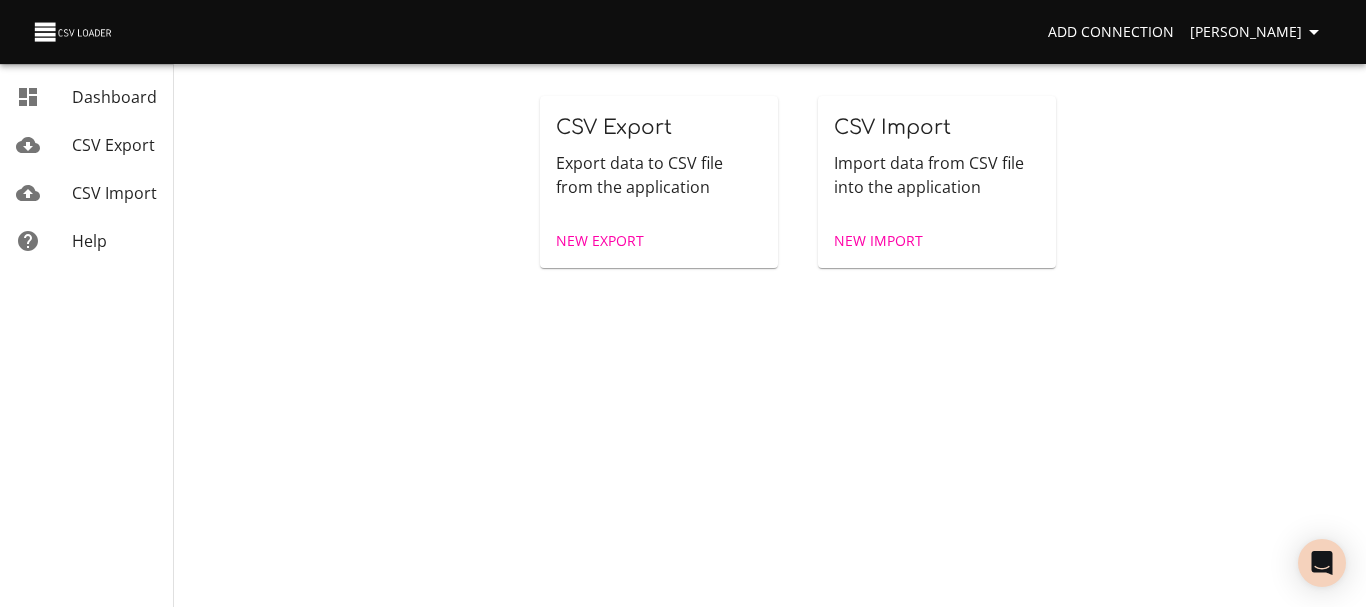 click on "CSV Import" at bounding box center (114, 193) 